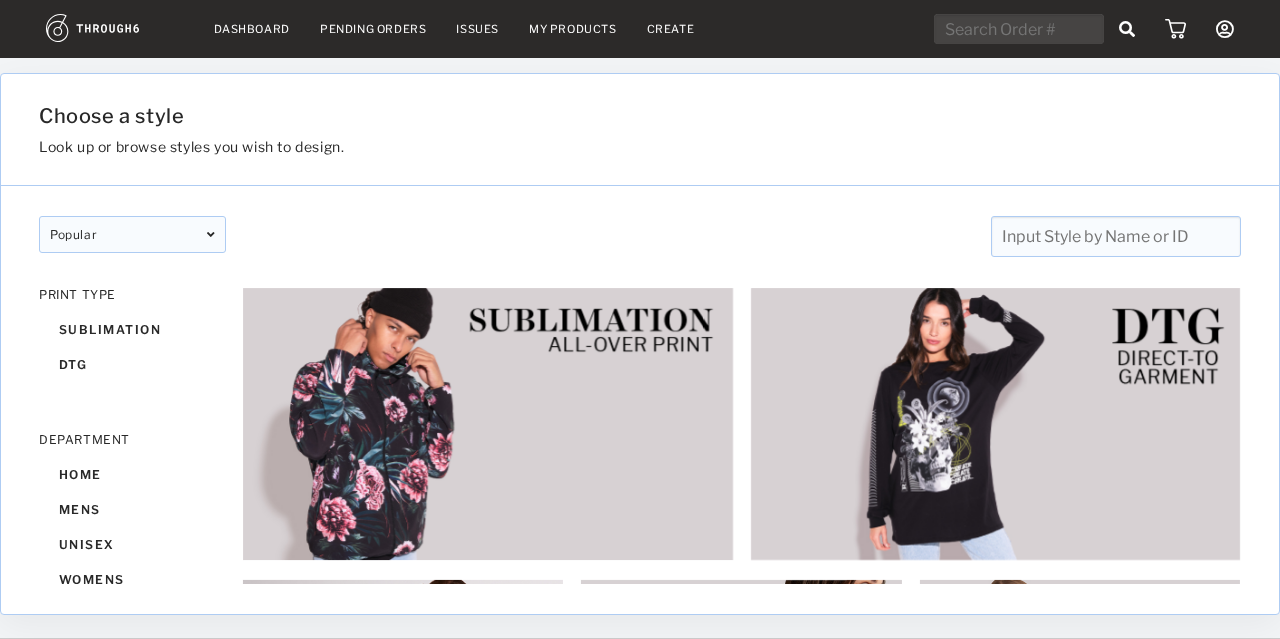scroll, scrollTop: 0, scrollLeft: 0, axis: both 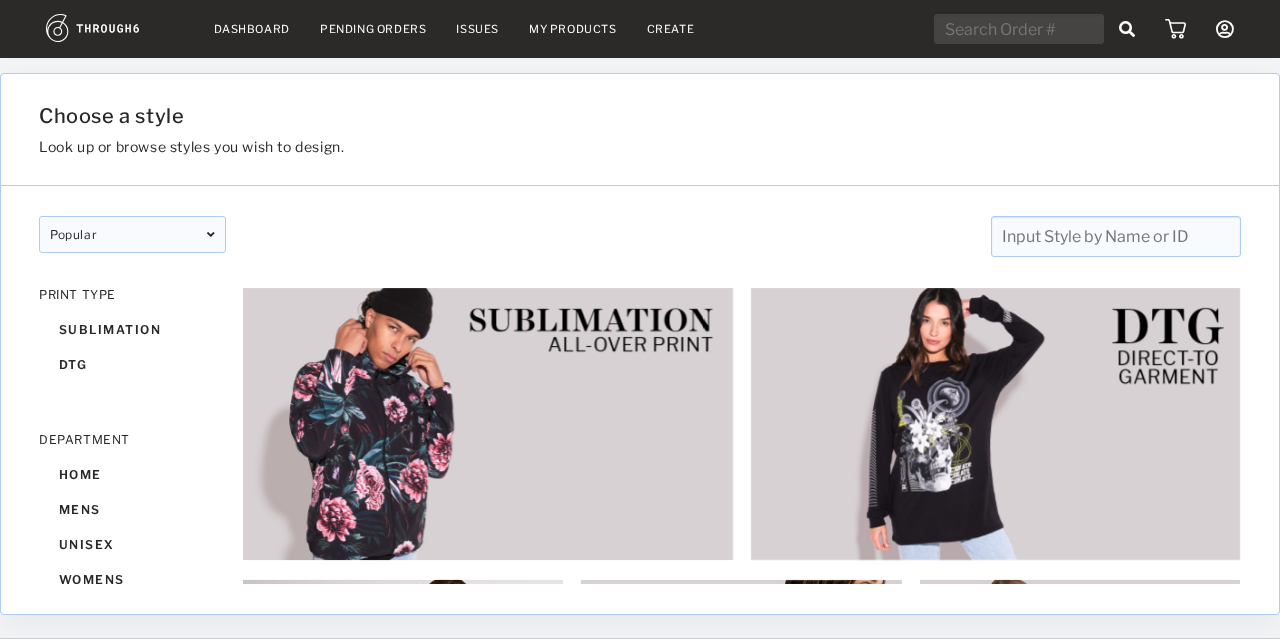 click on "Pending Orders" at bounding box center [373, 29] 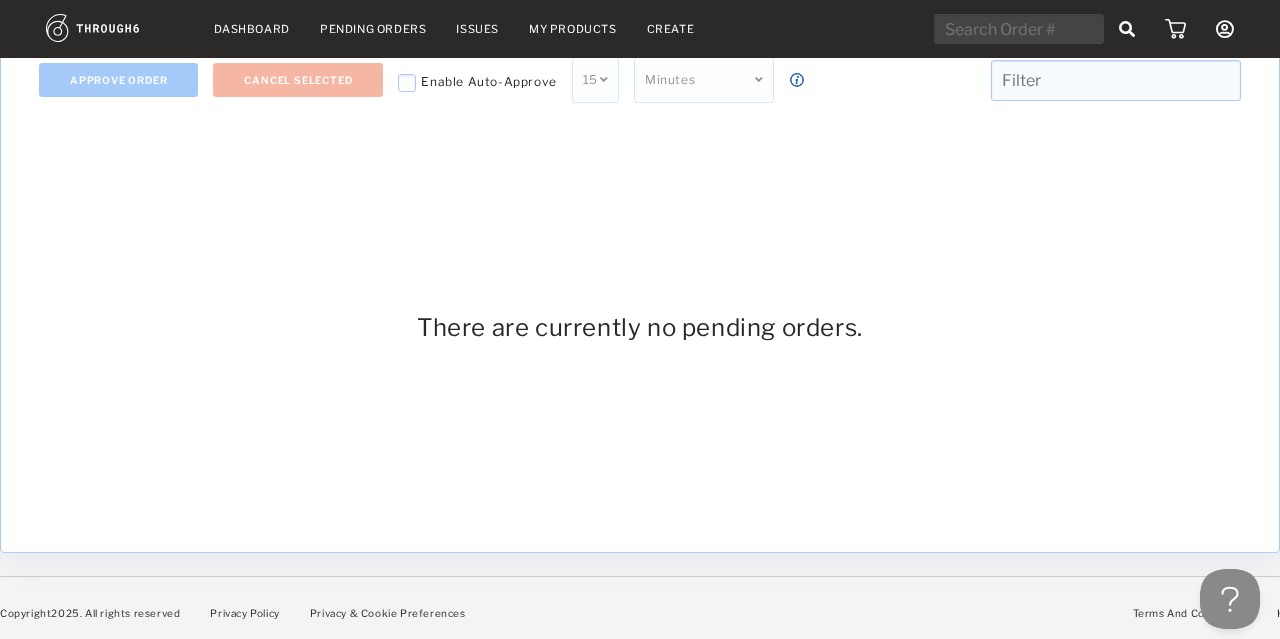 scroll, scrollTop: 0, scrollLeft: 0, axis: both 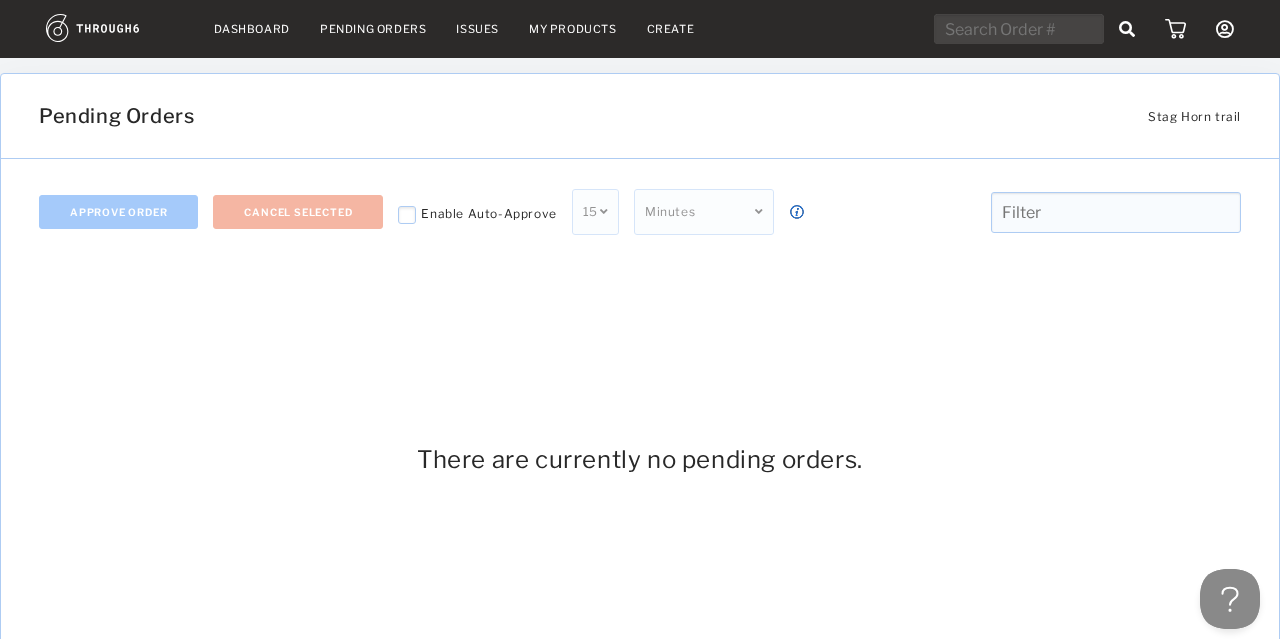 click on "Dashboard" at bounding box center (252, 29) 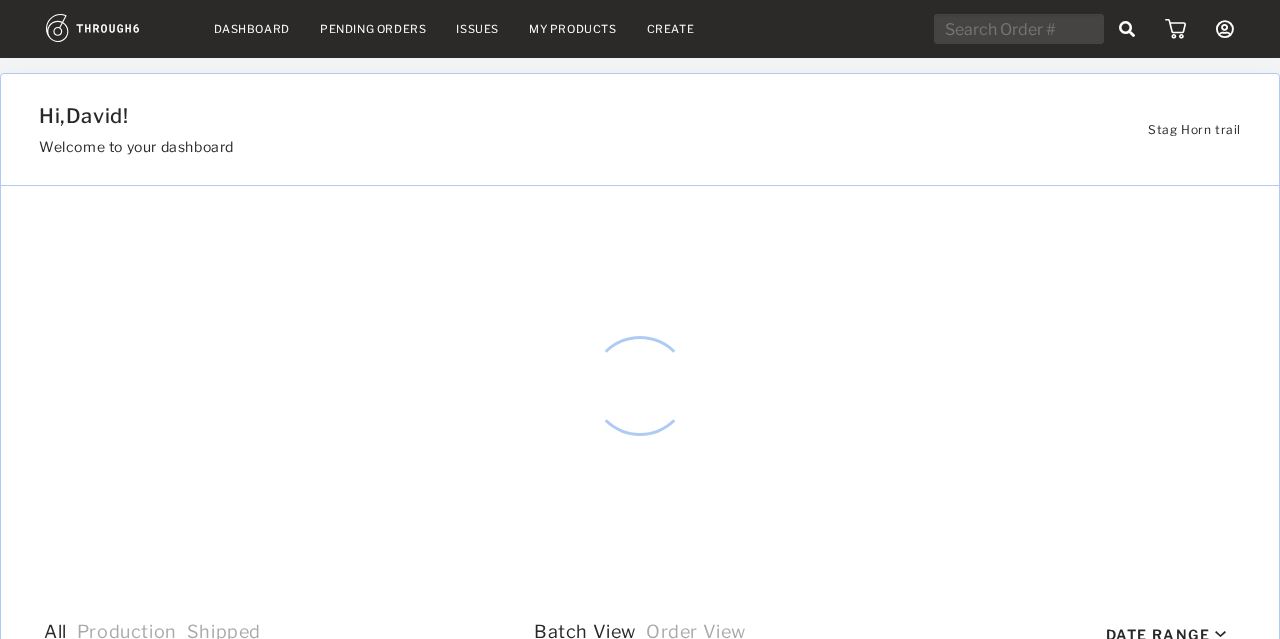 select on "7" 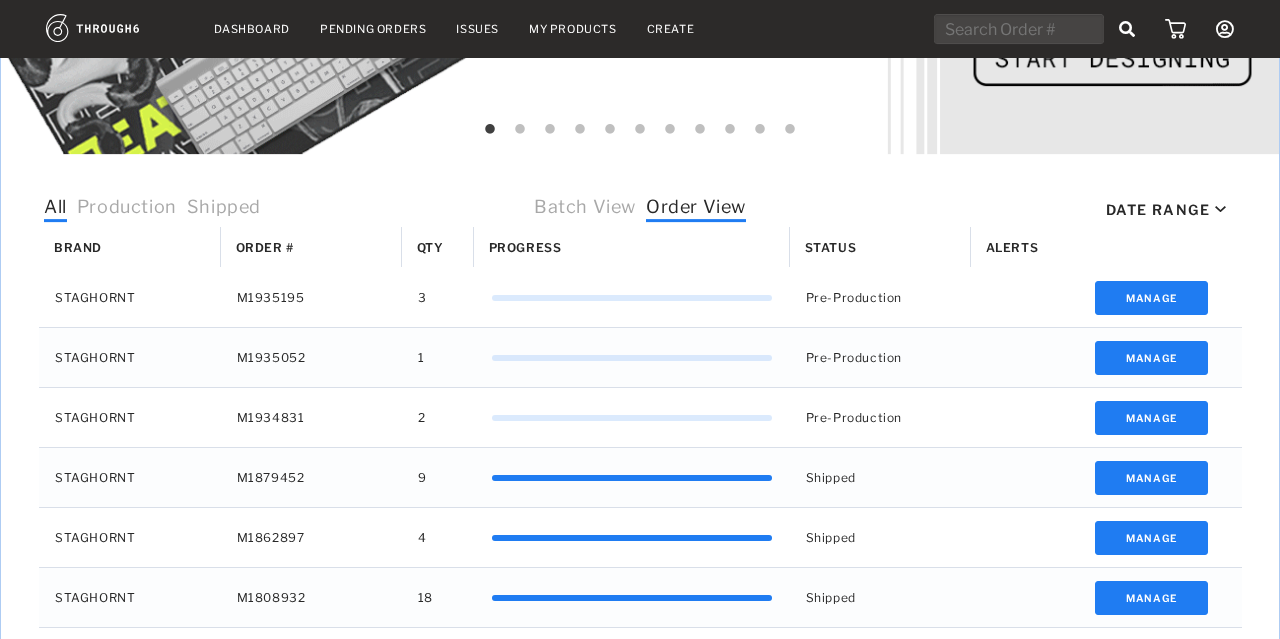 scroll, scrollTop: 520, scrollLeft: 0, axis: vertical 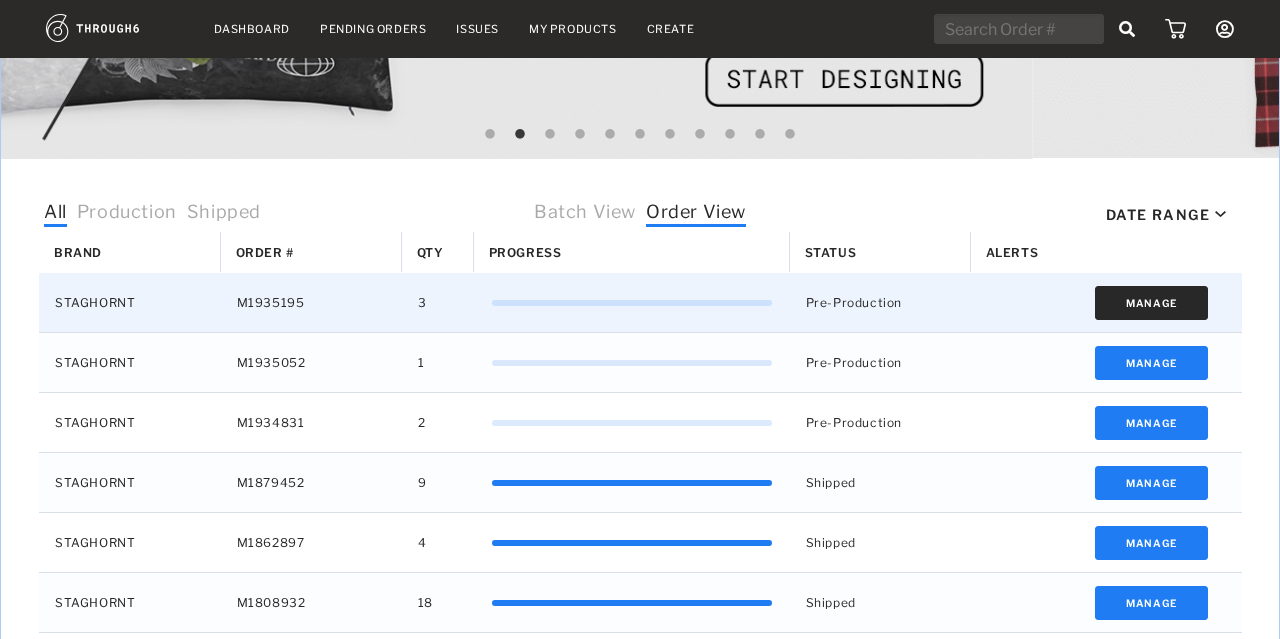 click on "Manage" at bounding box center (1151, 303) 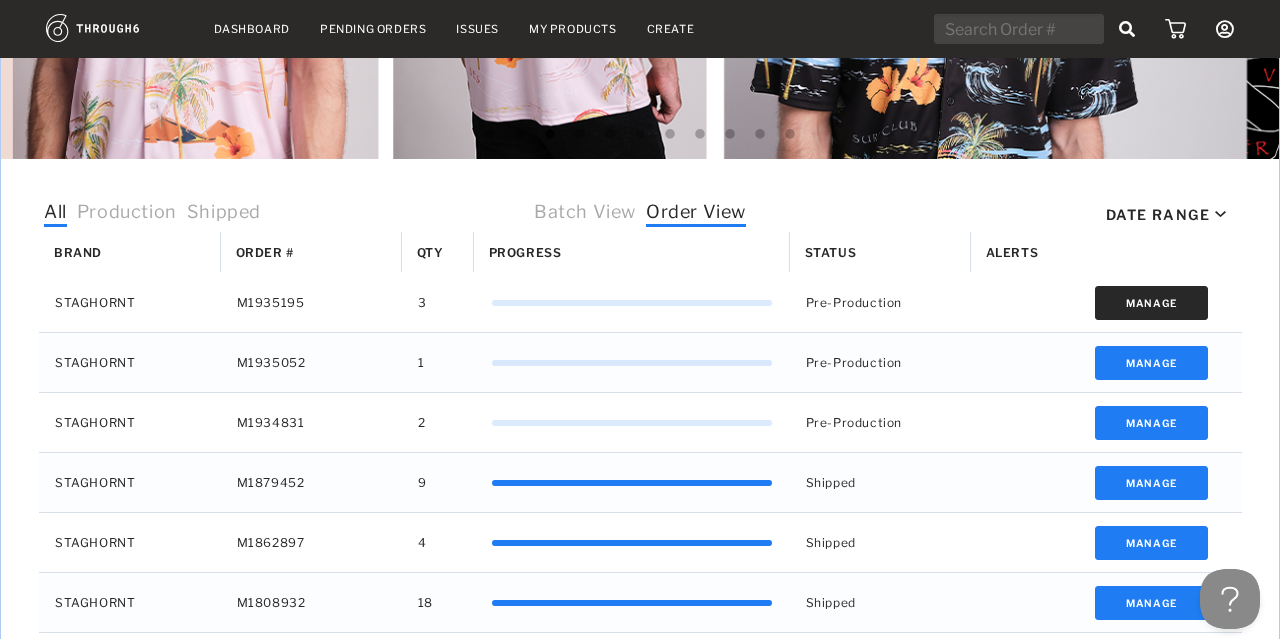 scroll, scrollTop: 0, scrollLeft: 0, axis: both 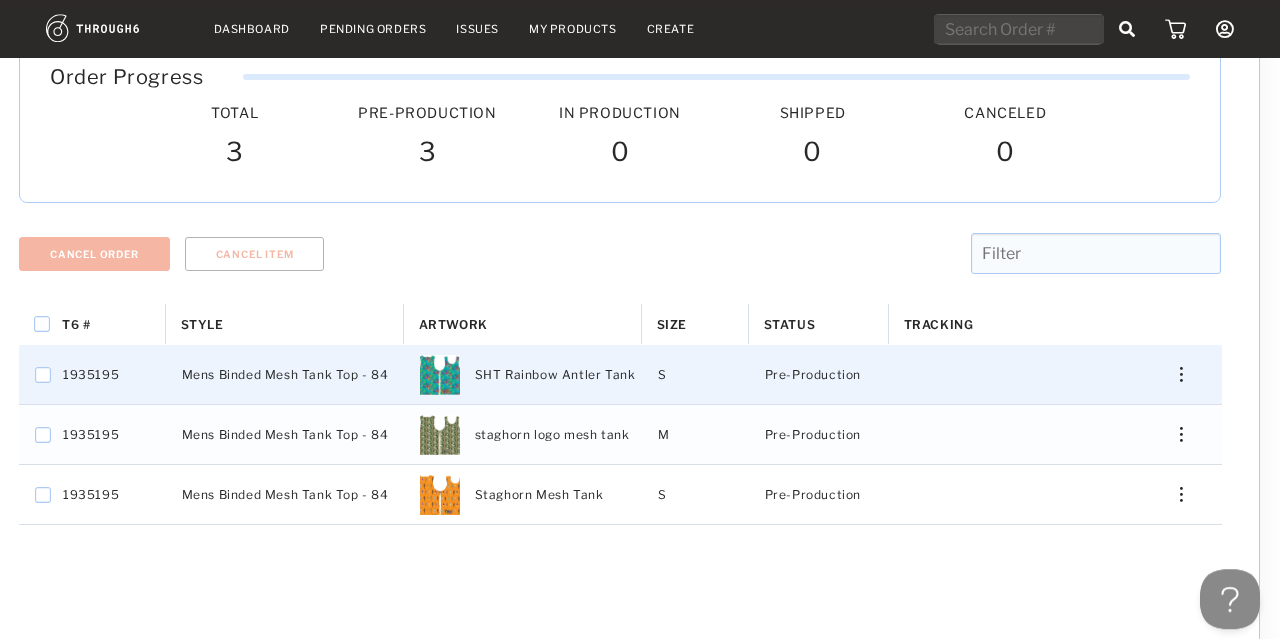 click at bounding box center (1181, 374) 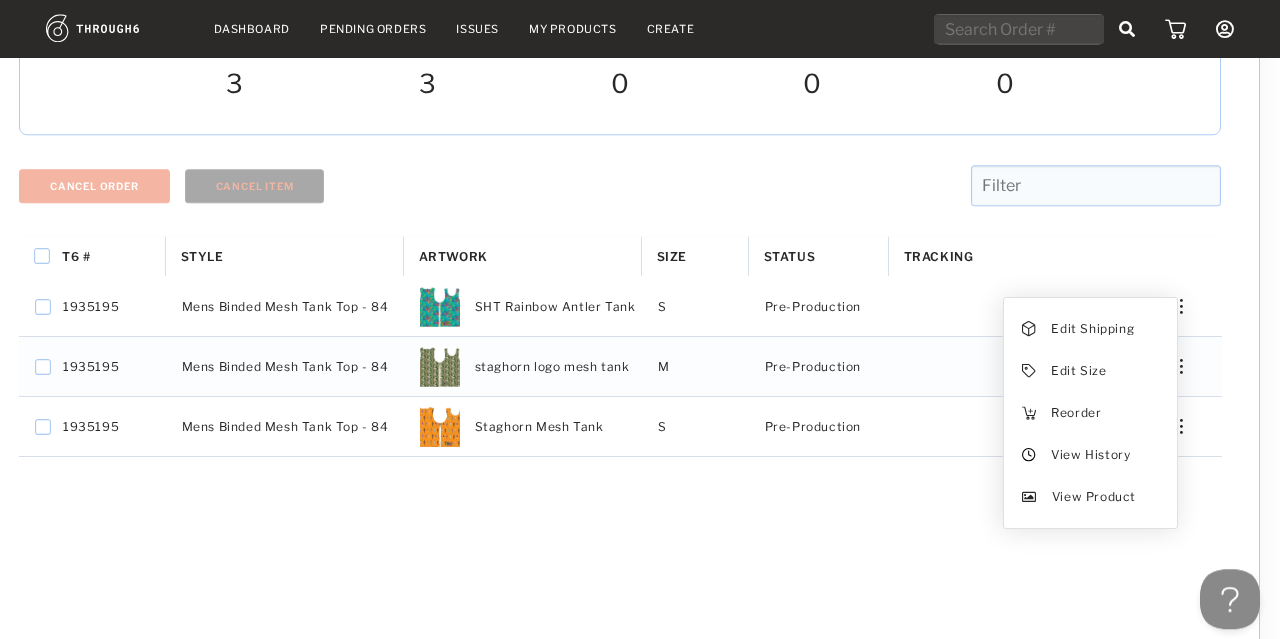 scroll, scrollTop: 0, scrollLeft: 20, axis: horizontal 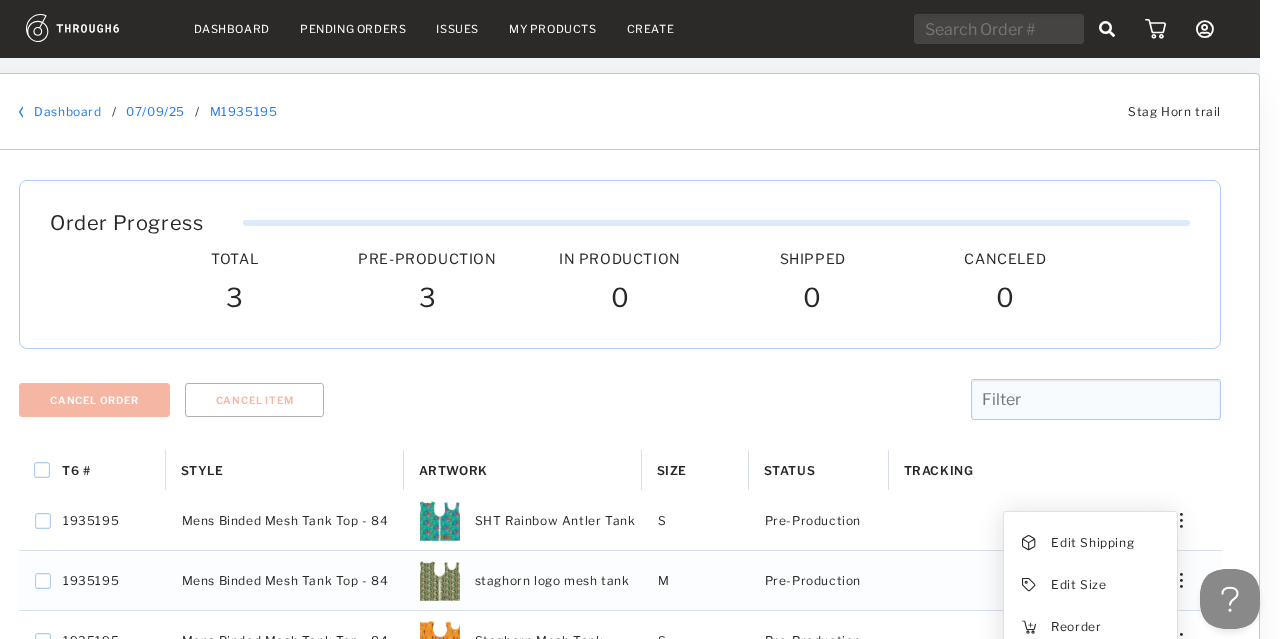 click on "Dashboard" at bounding box center (232, 29) 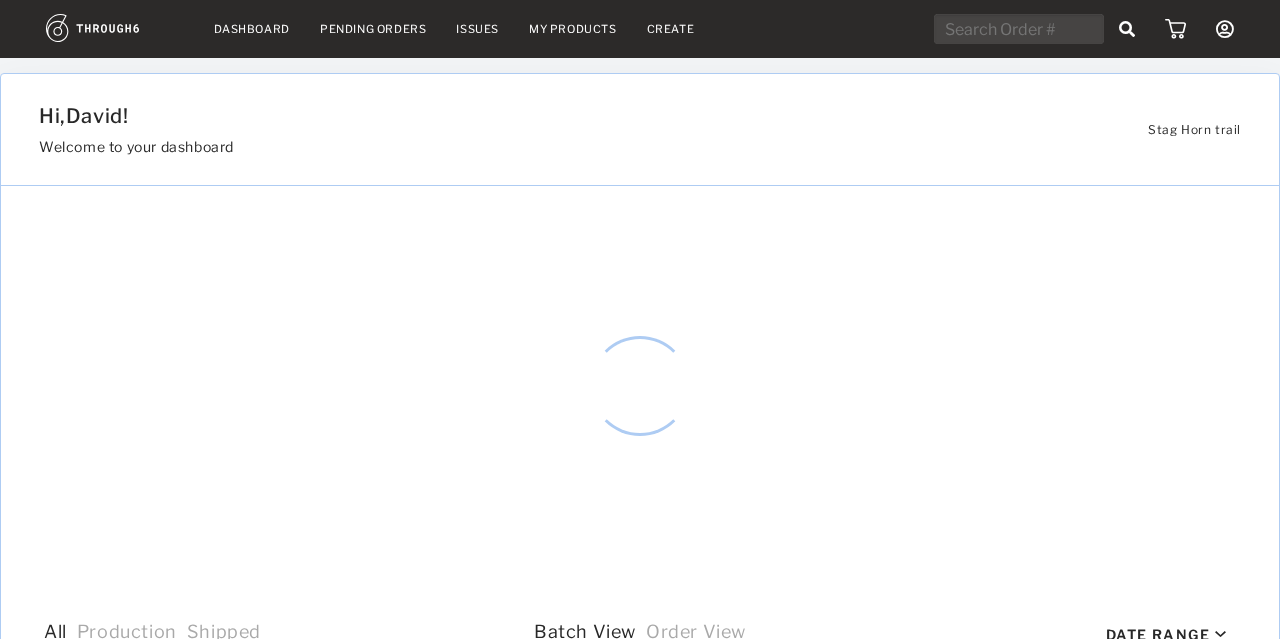select on "7" 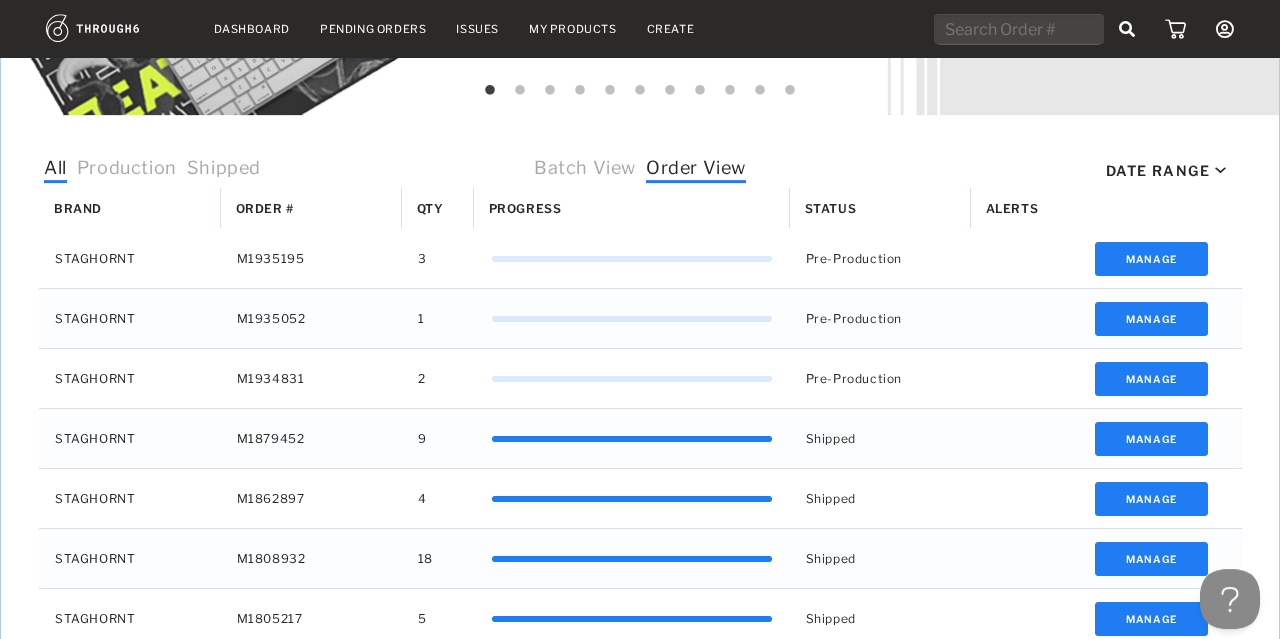 scroll, scrollTop: 564, scrollLeft: 0, axis: vertical 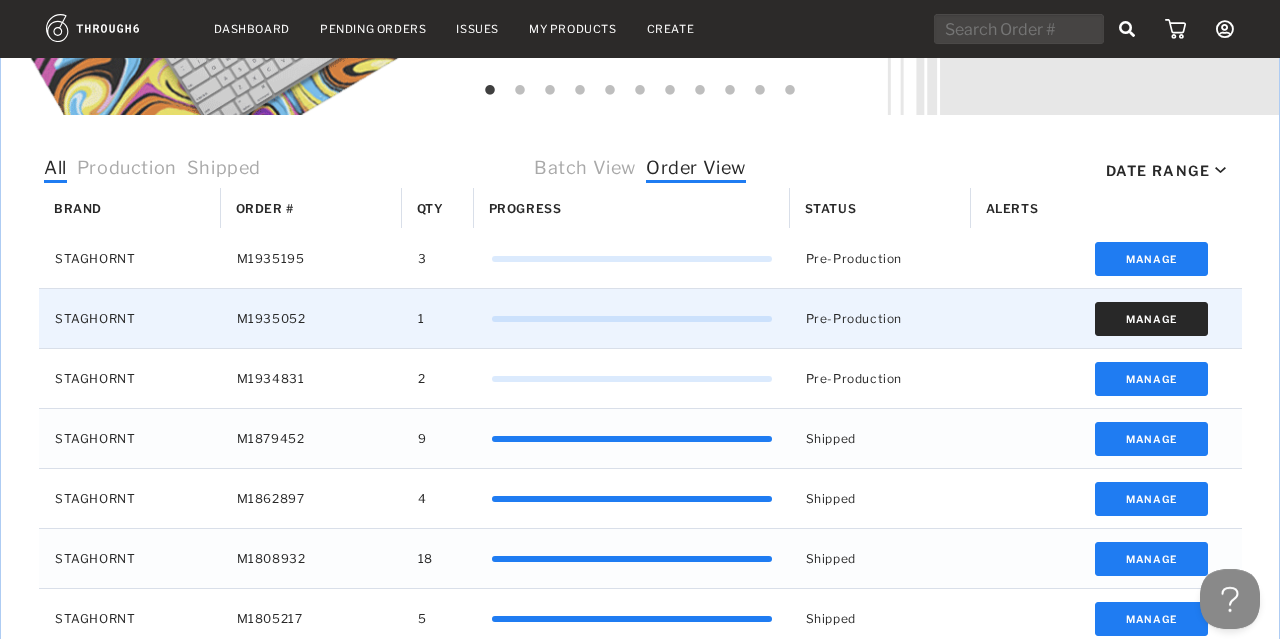 click on "Manage" at bounding box center [1151, 319] 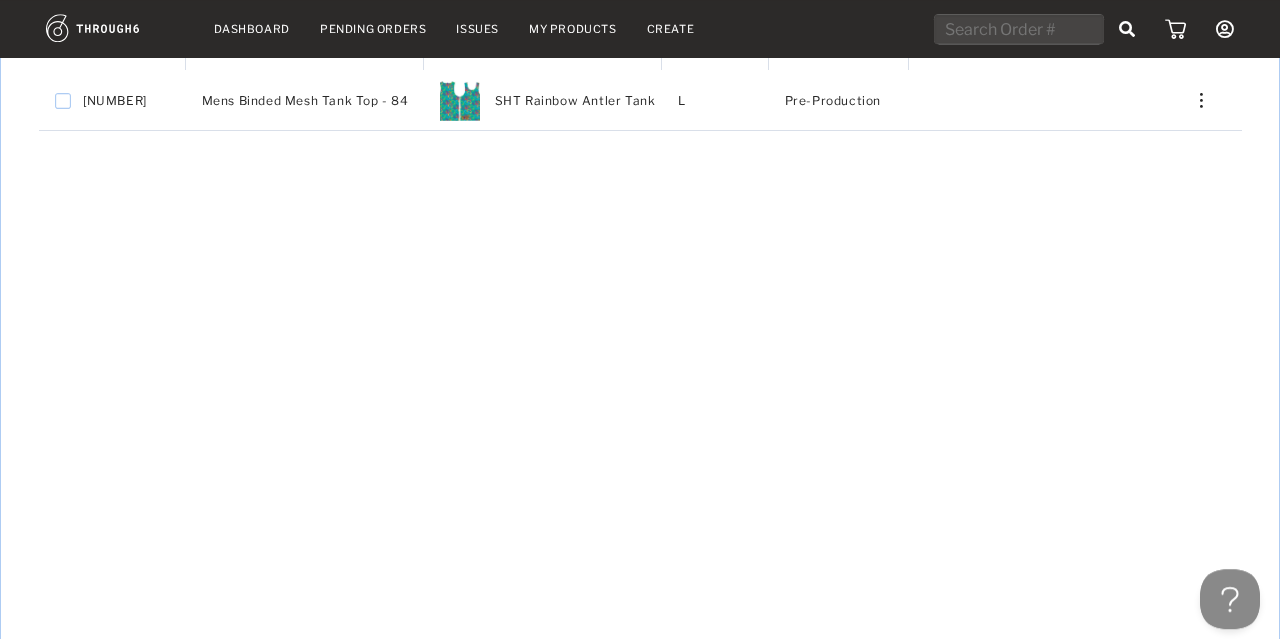scroll, scrollTop: 0, scrollLeft: 0, axis: both 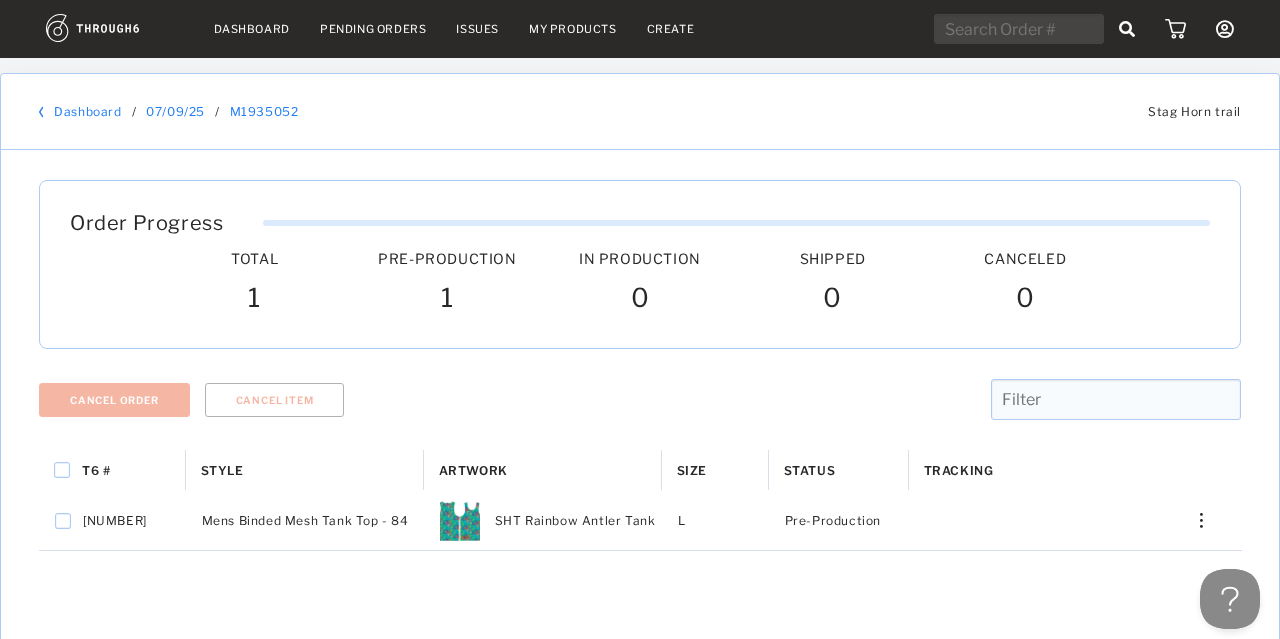 click at bounding box center [115, 28] 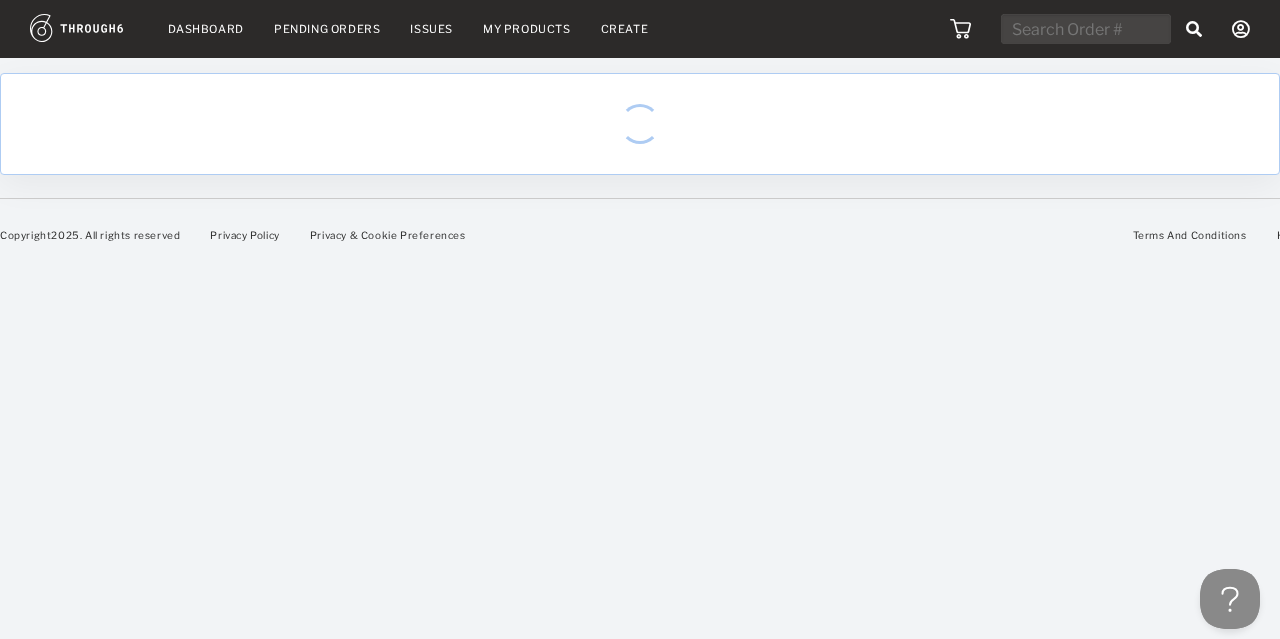 scroll, scrollTop: 0, scrollLeft: 0, axis: both 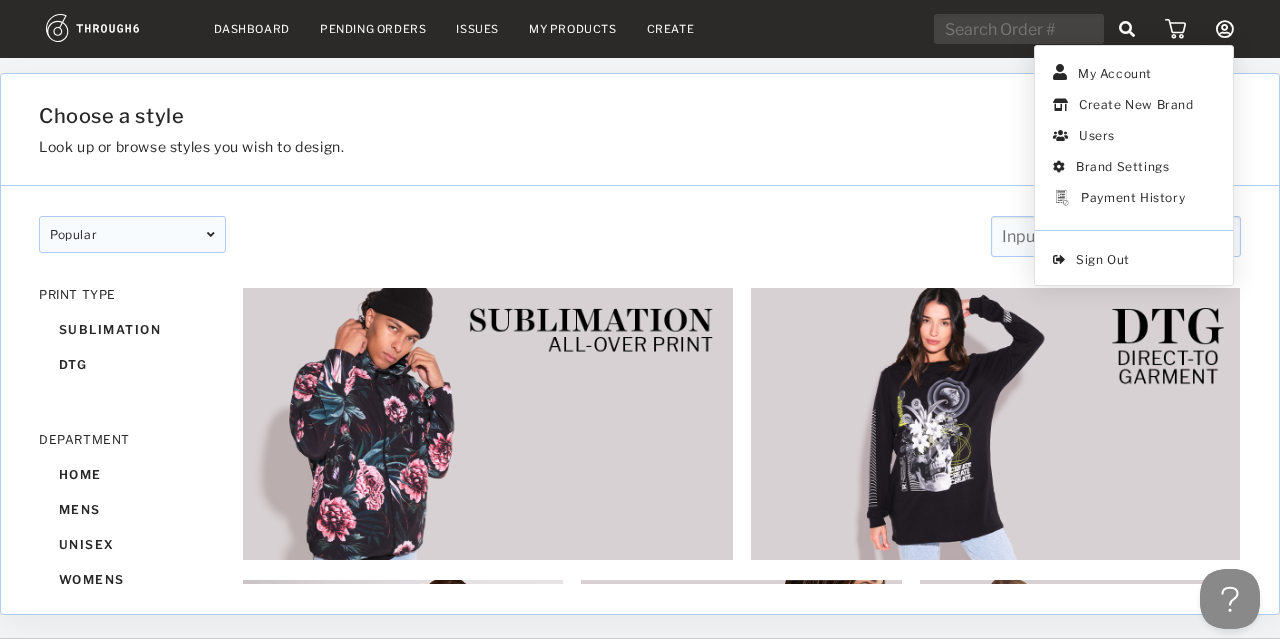 click at bounding box center [1225, 29] 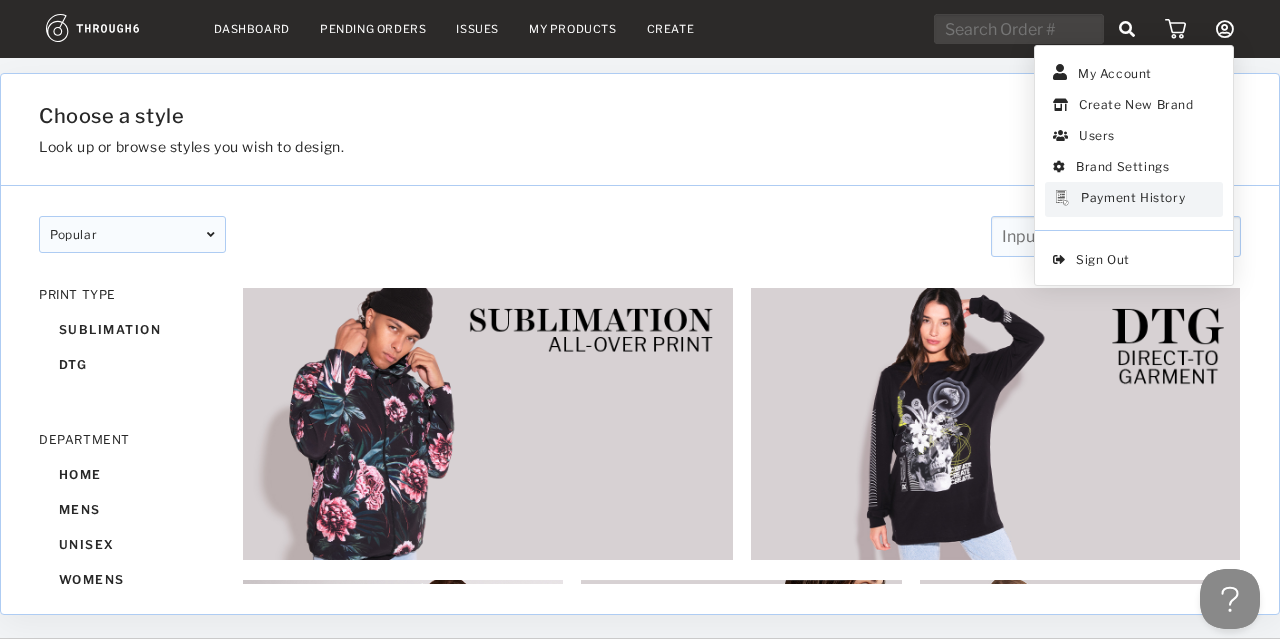 click on "Payment History" at bounding box center (1133, 199) 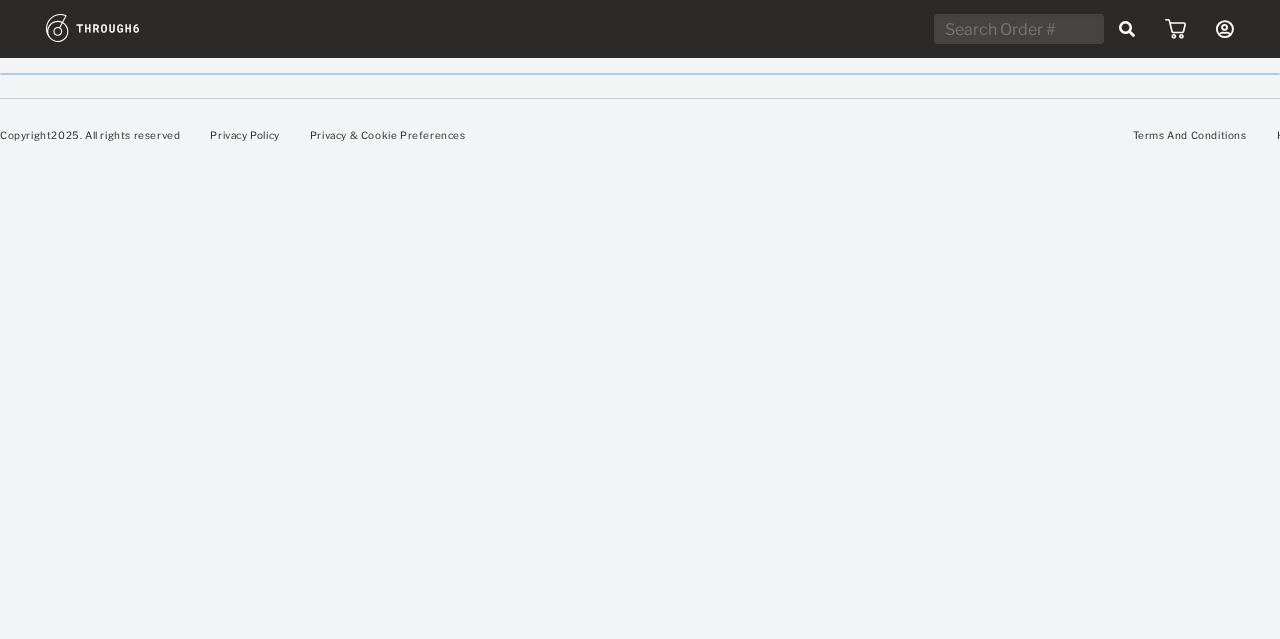 scroll, scrollTop: 0, scrollLeft: 0, axis: both 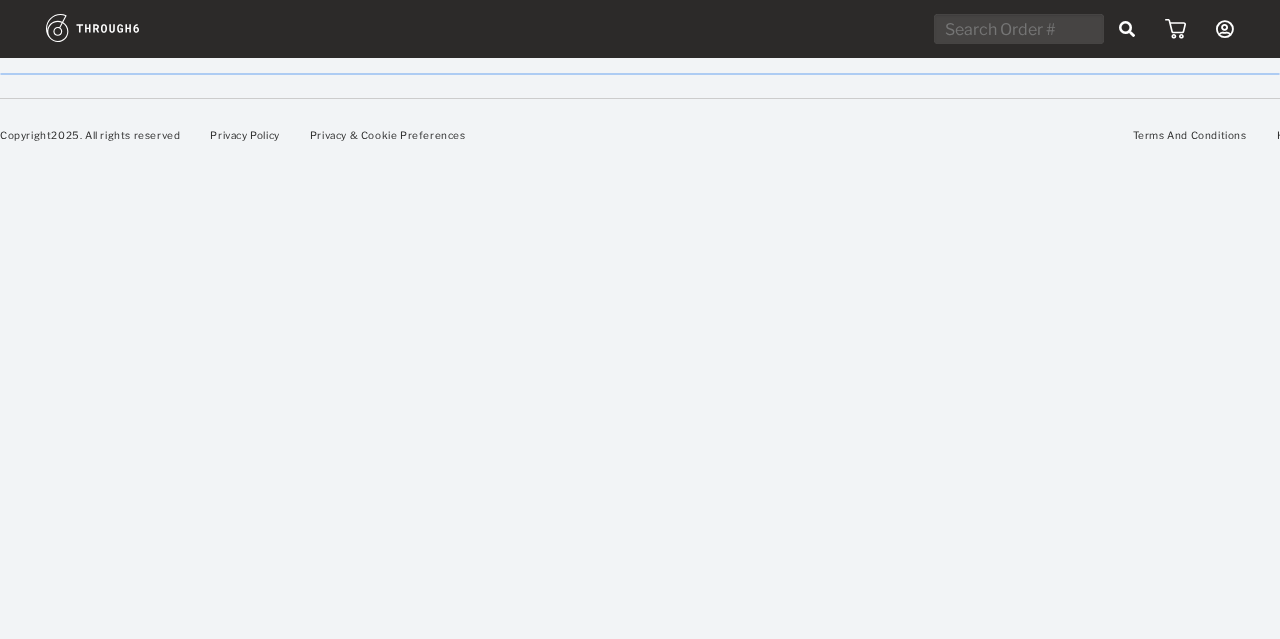 select on "7" 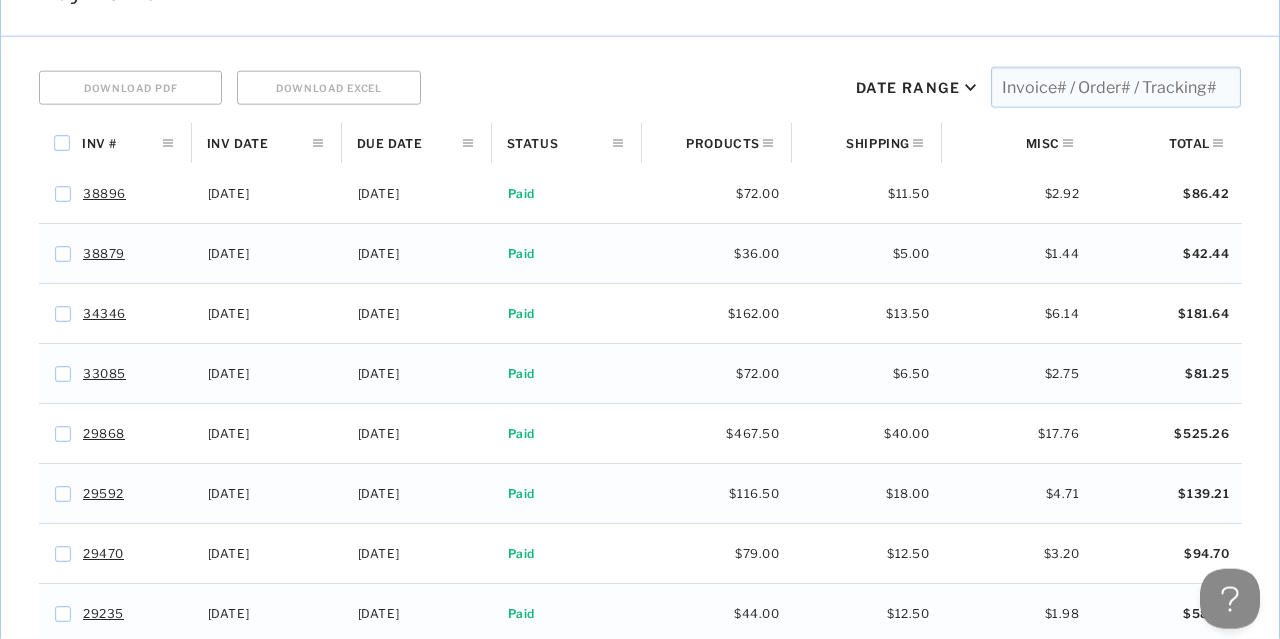 scroll, scrollTop: 0, scrollLeft: 0, axis: both 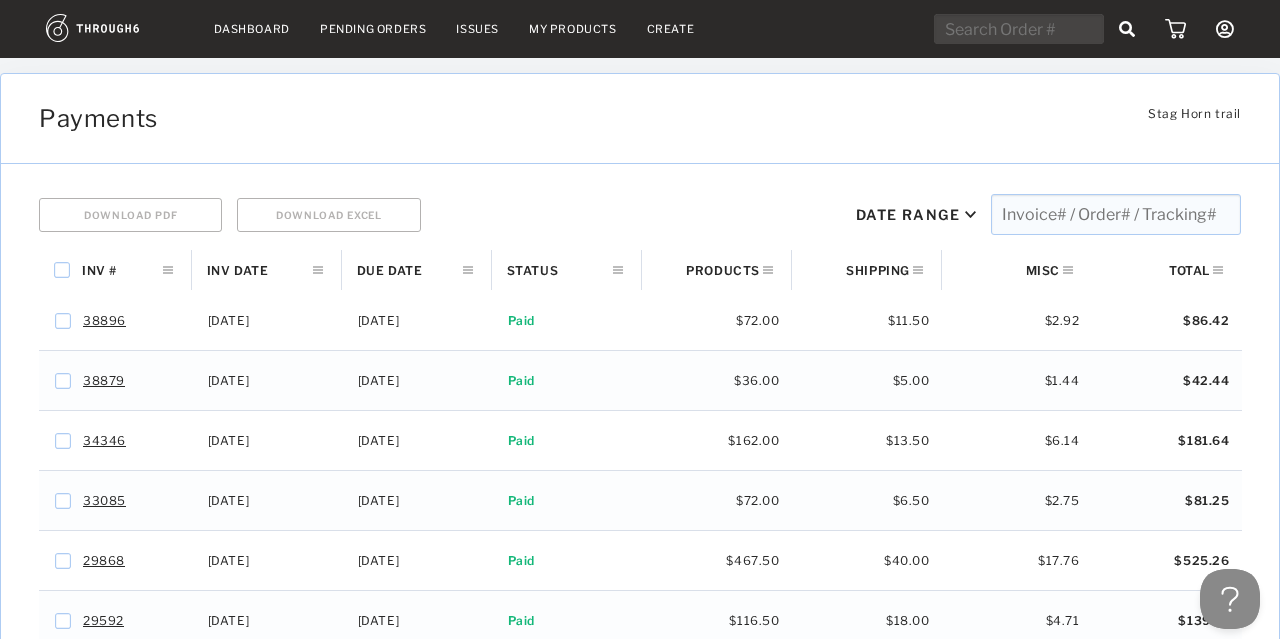 click at bounding box center [115, 28] 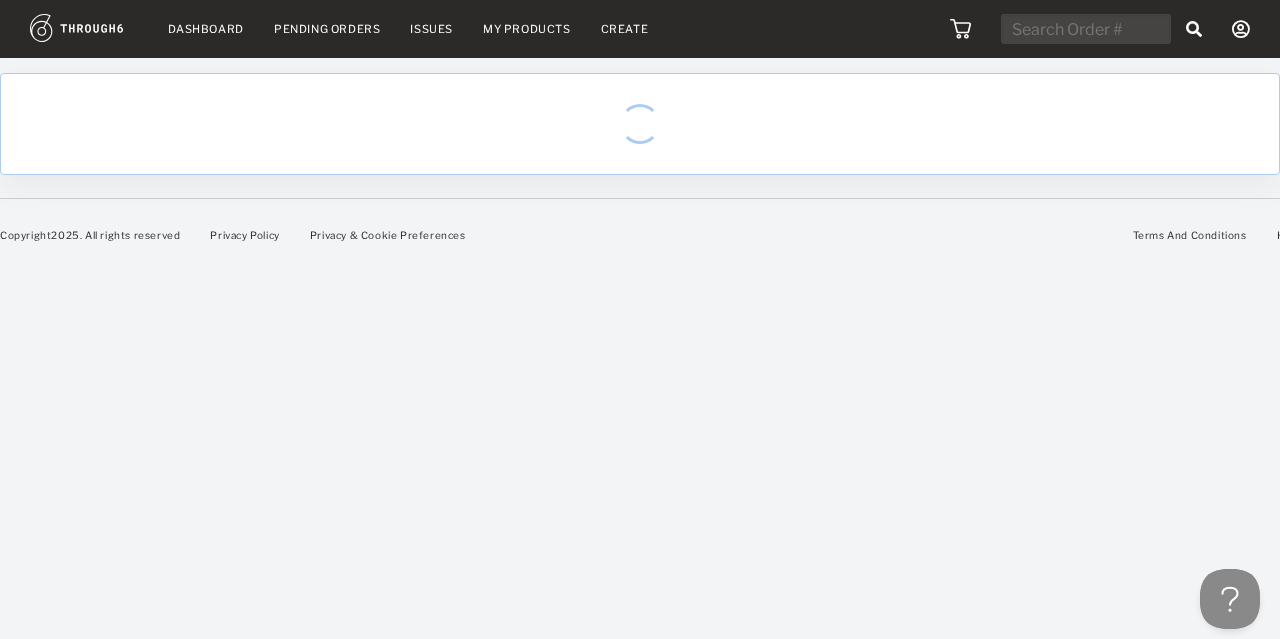 scroll, scrollTop: 0, scrollLeft: 0, axis: both 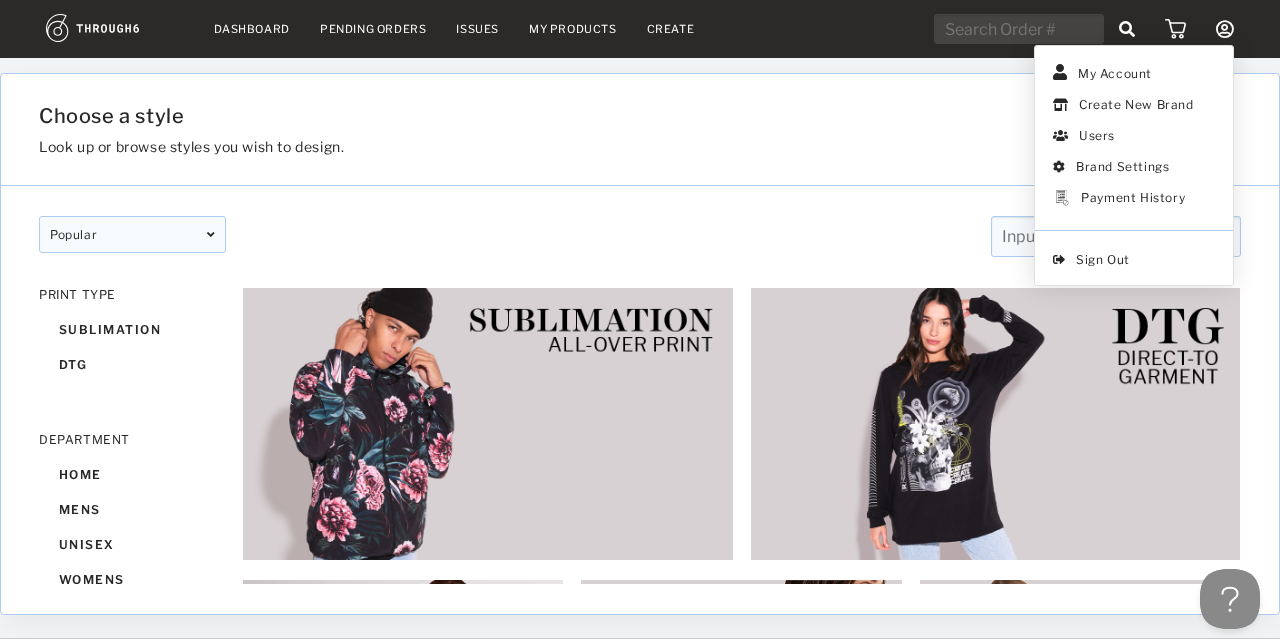 click at bounding box center (1225, 29) 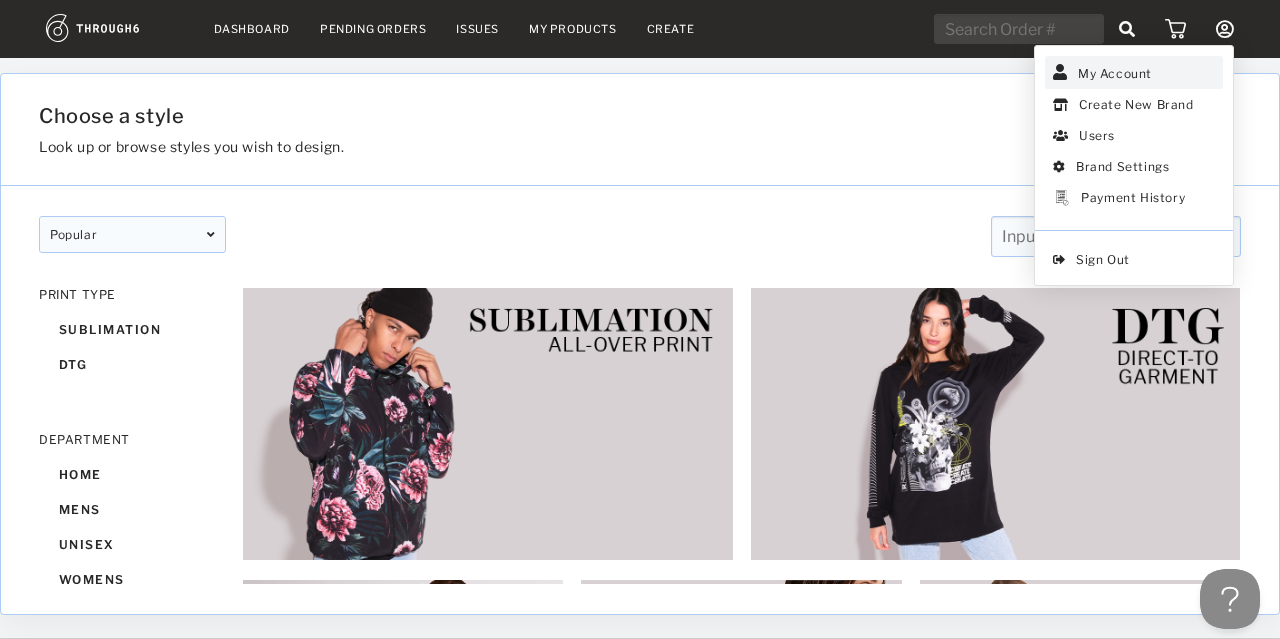 click on "My Account" at bounding box center [1134, 72] 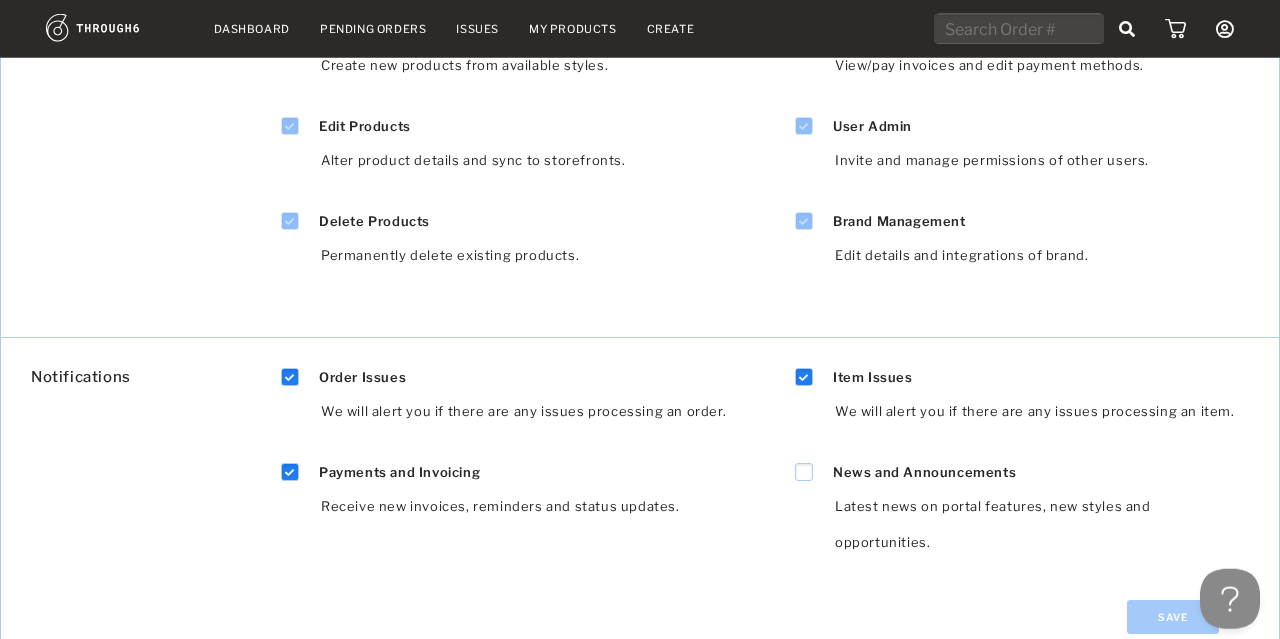 scroll, scrollTop: 672, scrollLeft: 0, axis: vertical 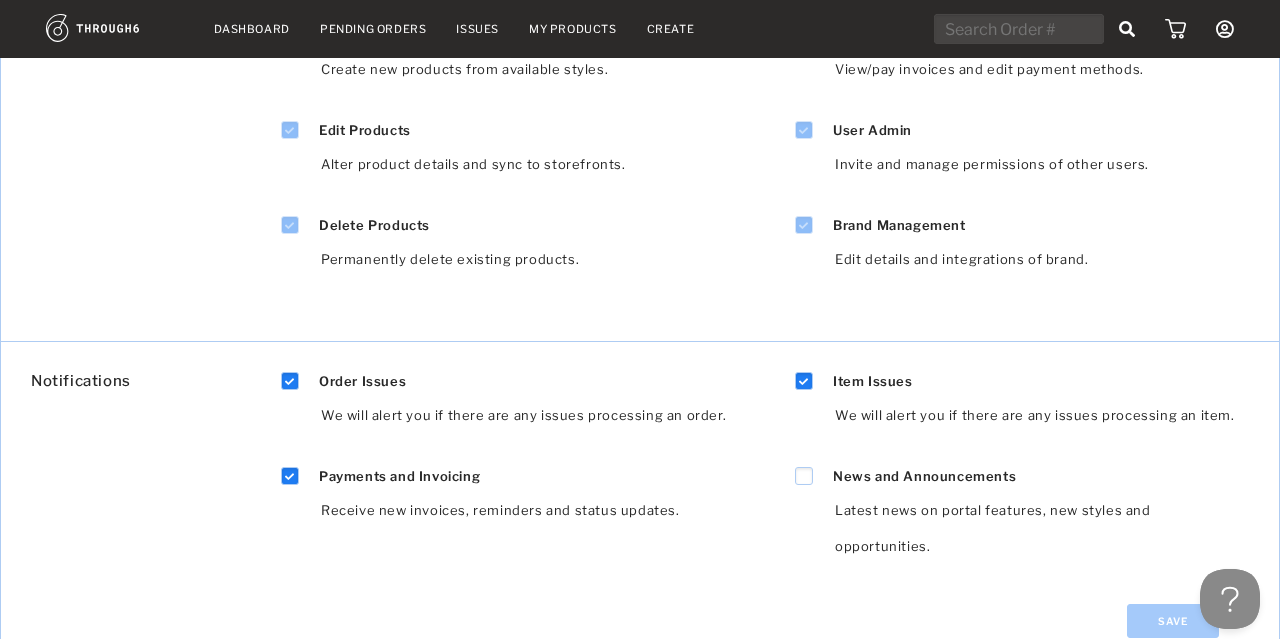click on "We will alert you if there are any issues processing an order." at bounding box center (543, 427) 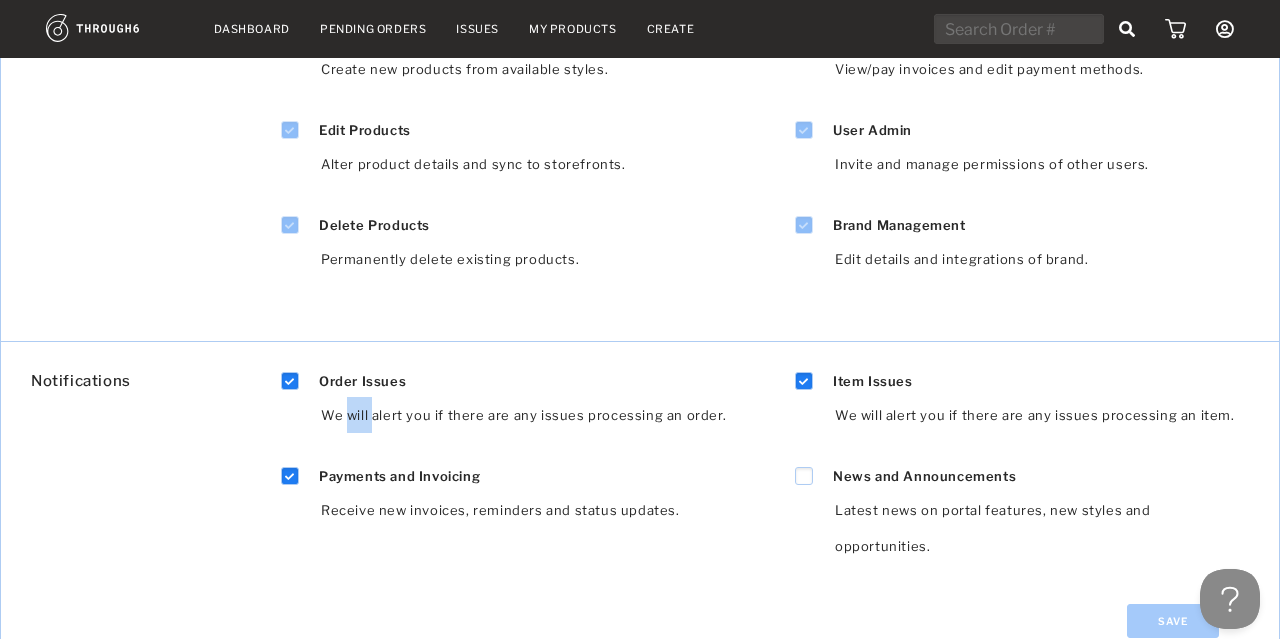 click on "We will alert you if there are any issues processing an order." at bounding box center [543, 427] 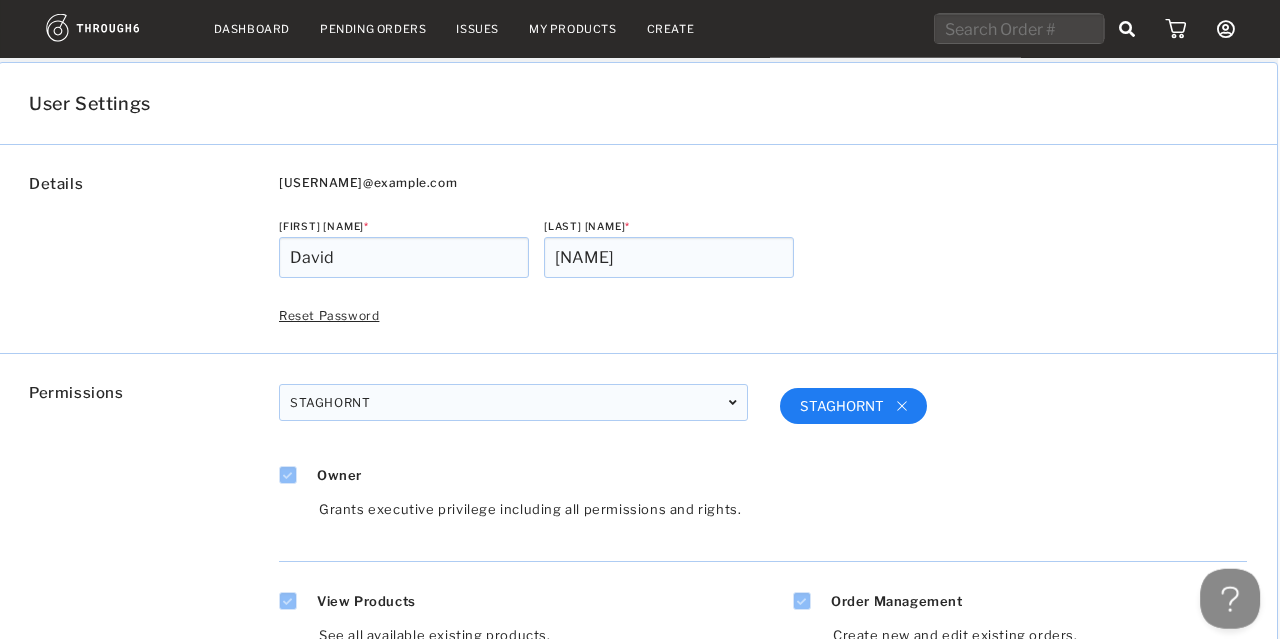 scroll, scrollTop: 0, scrollLeft: 2, axis: horizontal 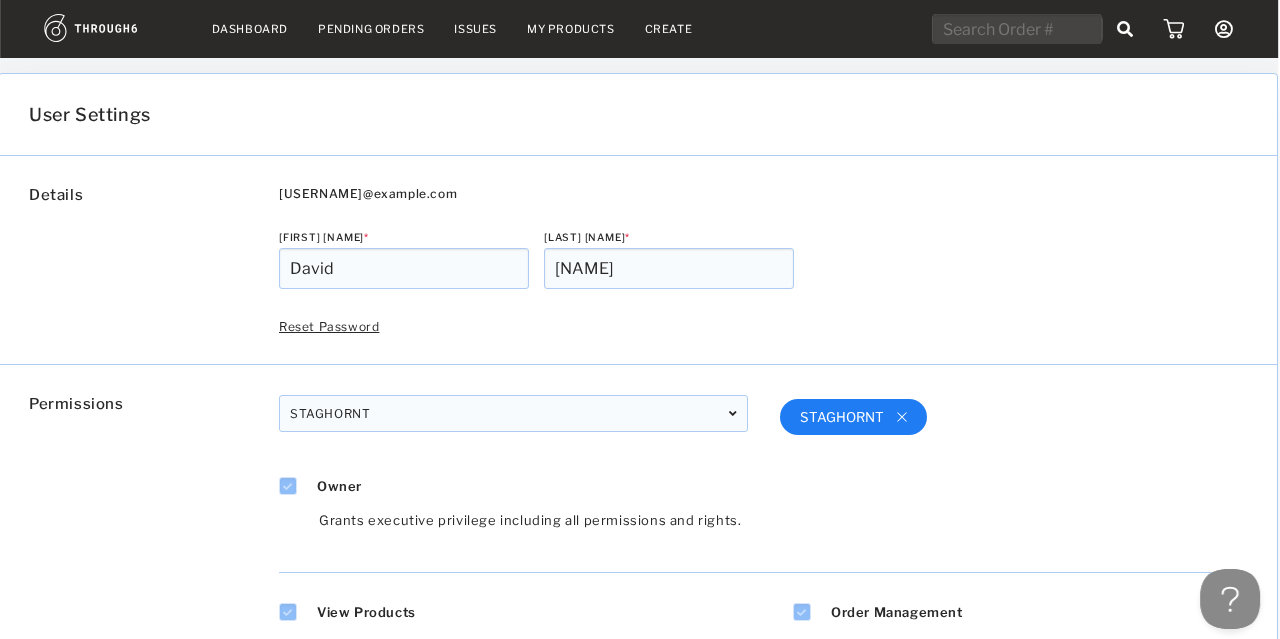 click on "Issues" at bounding box center (475, 29) 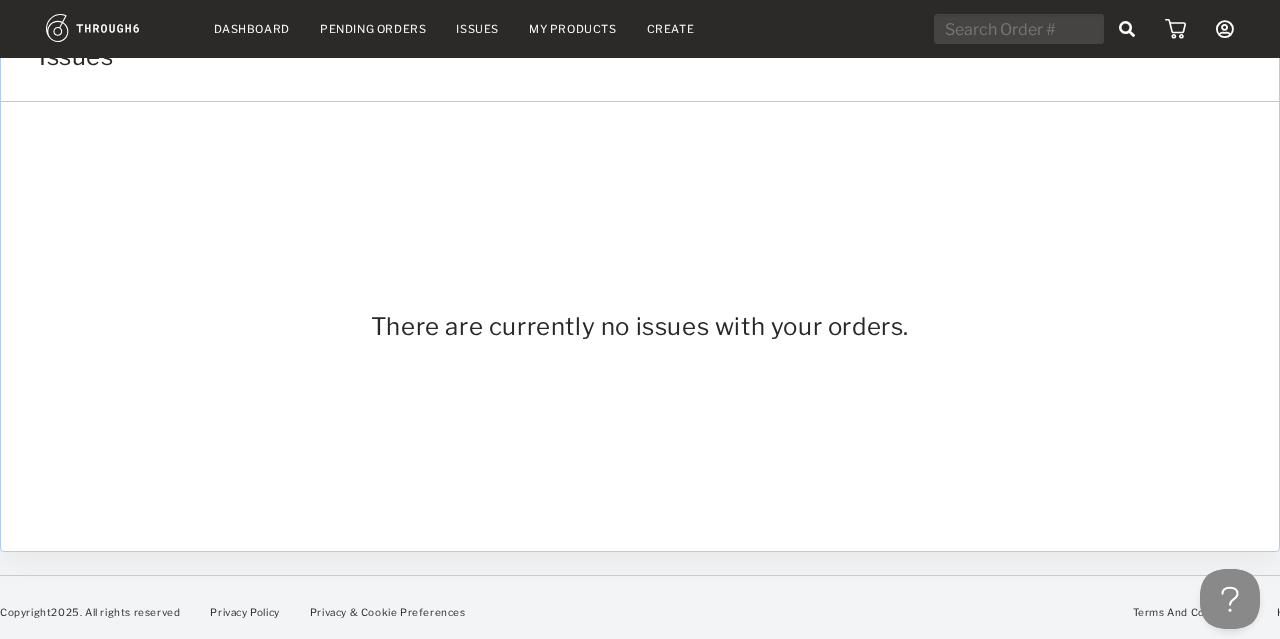 scroll, scrollTop: 0, scrollLeft: 0, axis: both 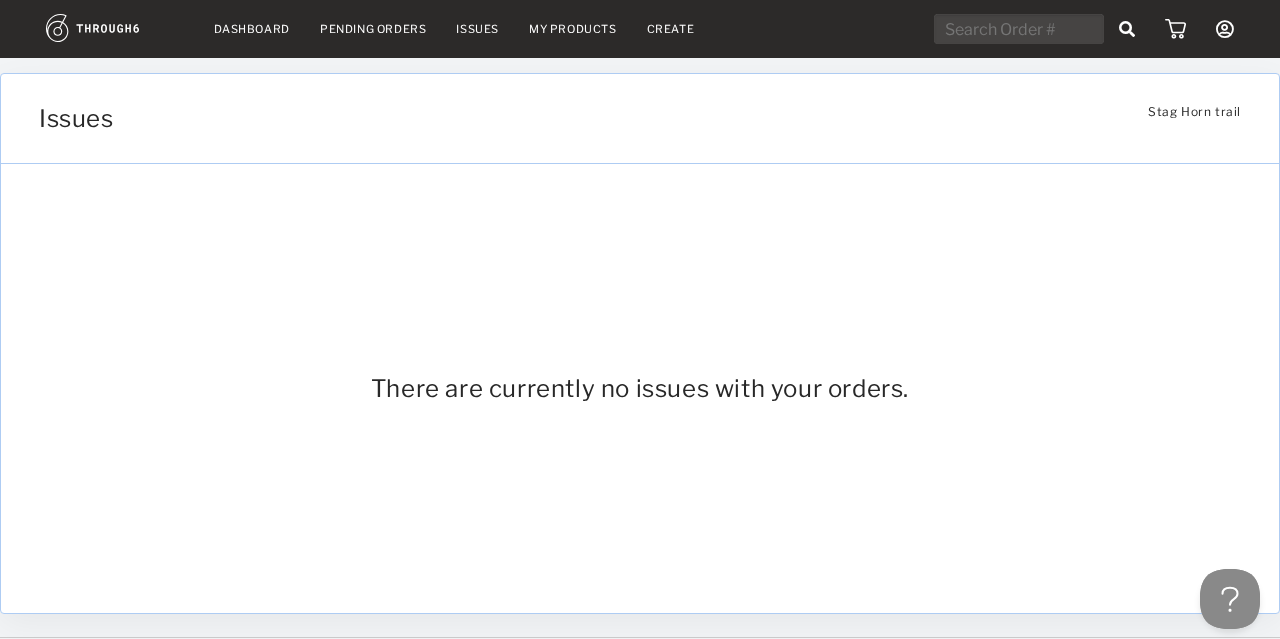 click at bounding box center (1127, 29) 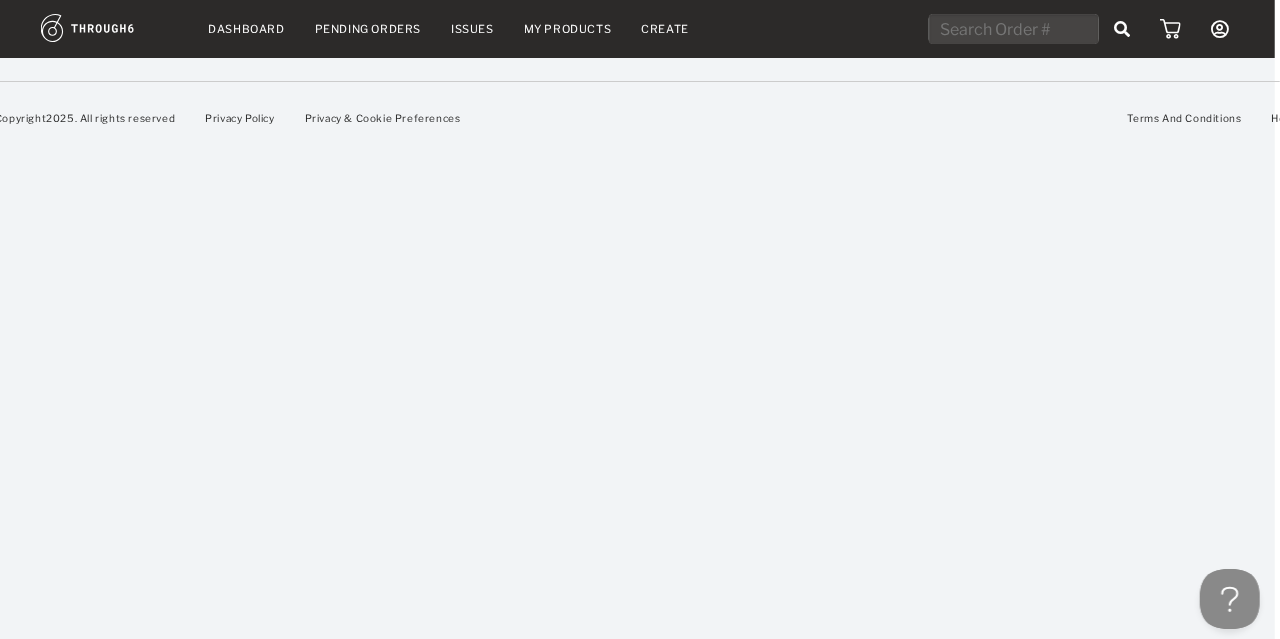 scroll, scrollTop: 0, scrollLeft: 0, axis: both 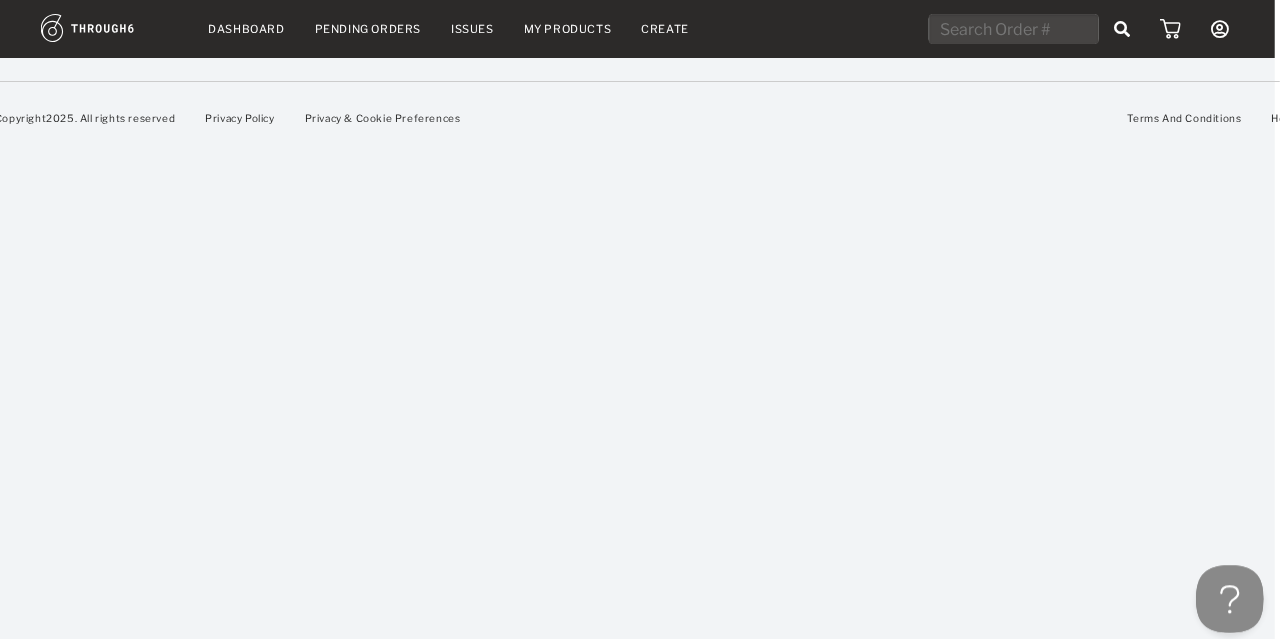 click at bounding box center [1225, 595] 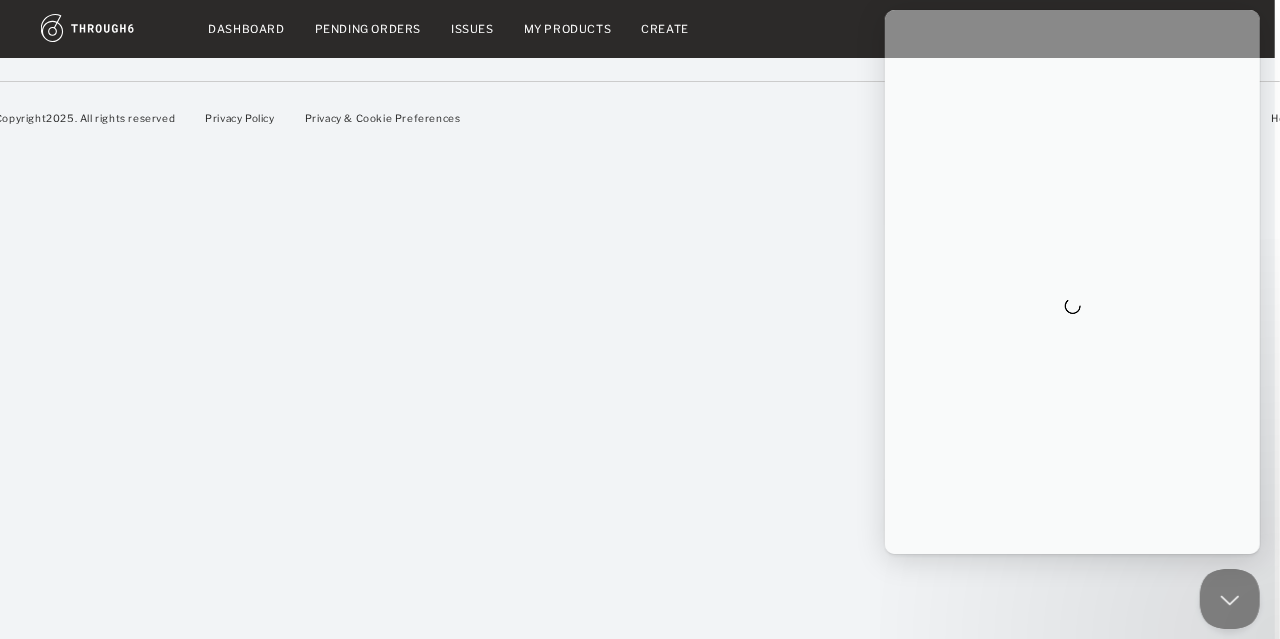 scroll, scrollTop: 0, scrollLeft: 0, axis: both 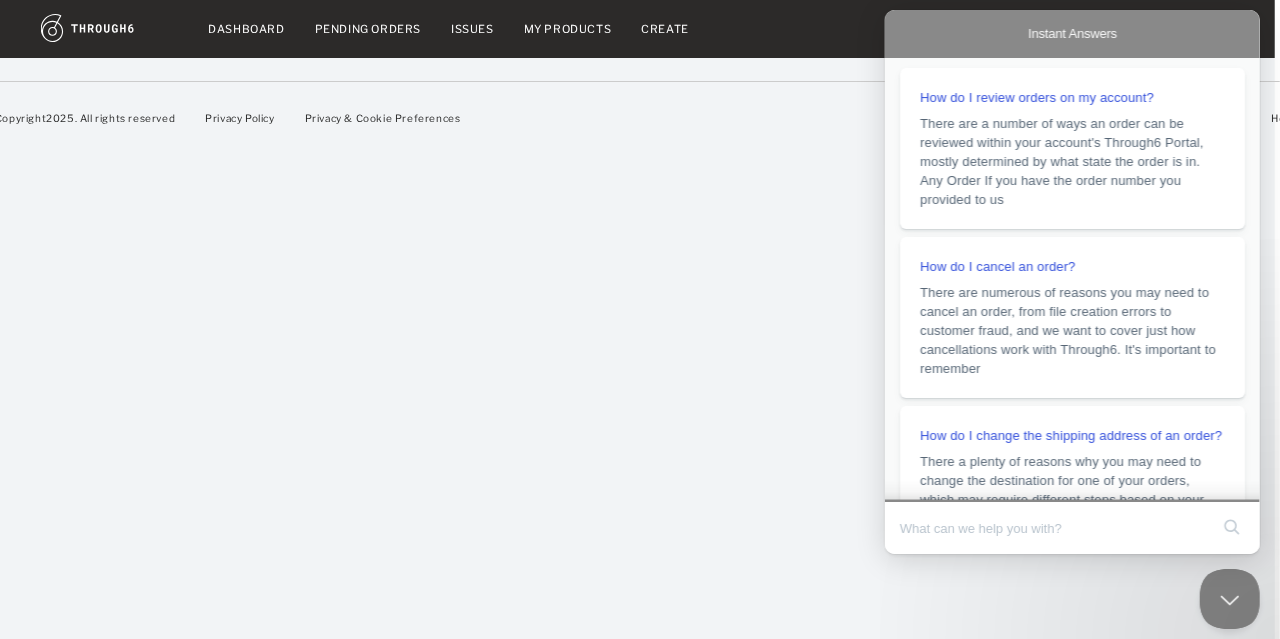 click at bounding box center [1053, 528] 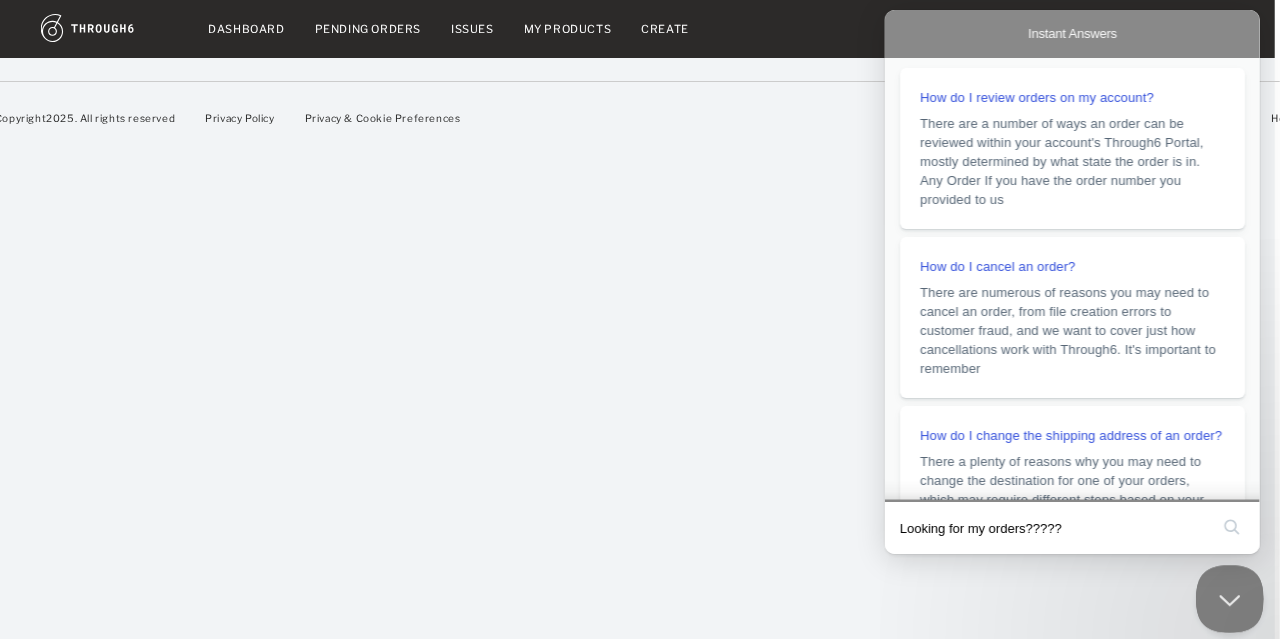 type on "Looking for my orders?????" 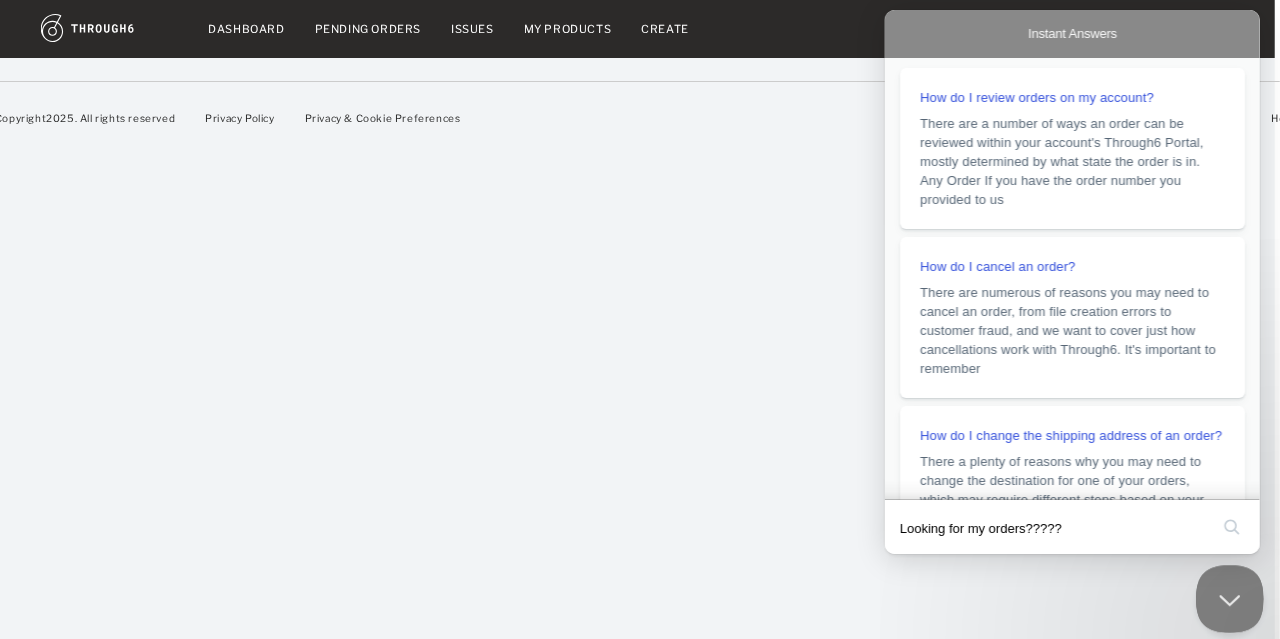 click at bounding box center [1225, 595] 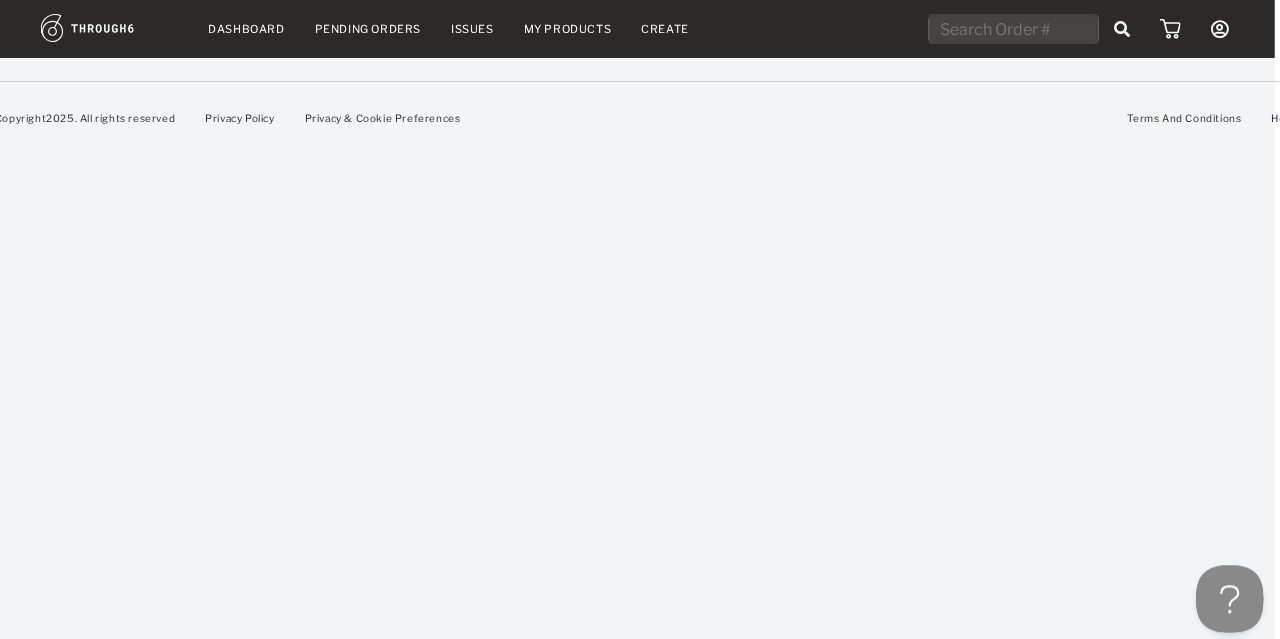 click at bounding box center (1225, 595) 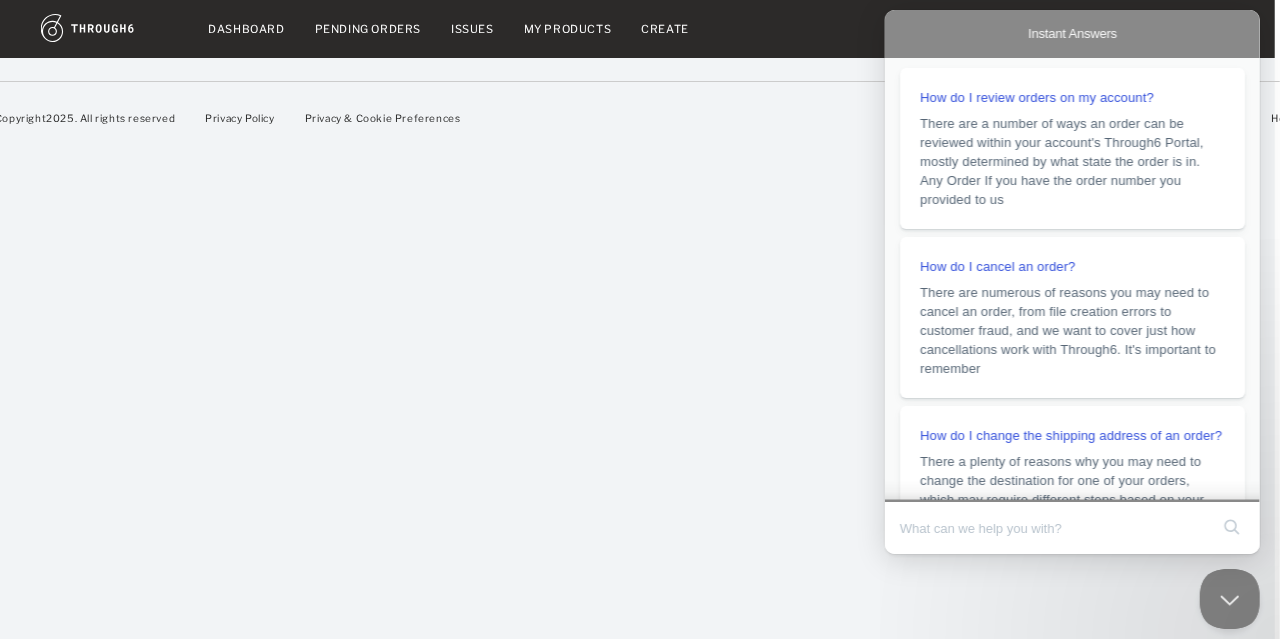 scroll, scrollTop: 0, scrollLeft: 13, axis: horizontal 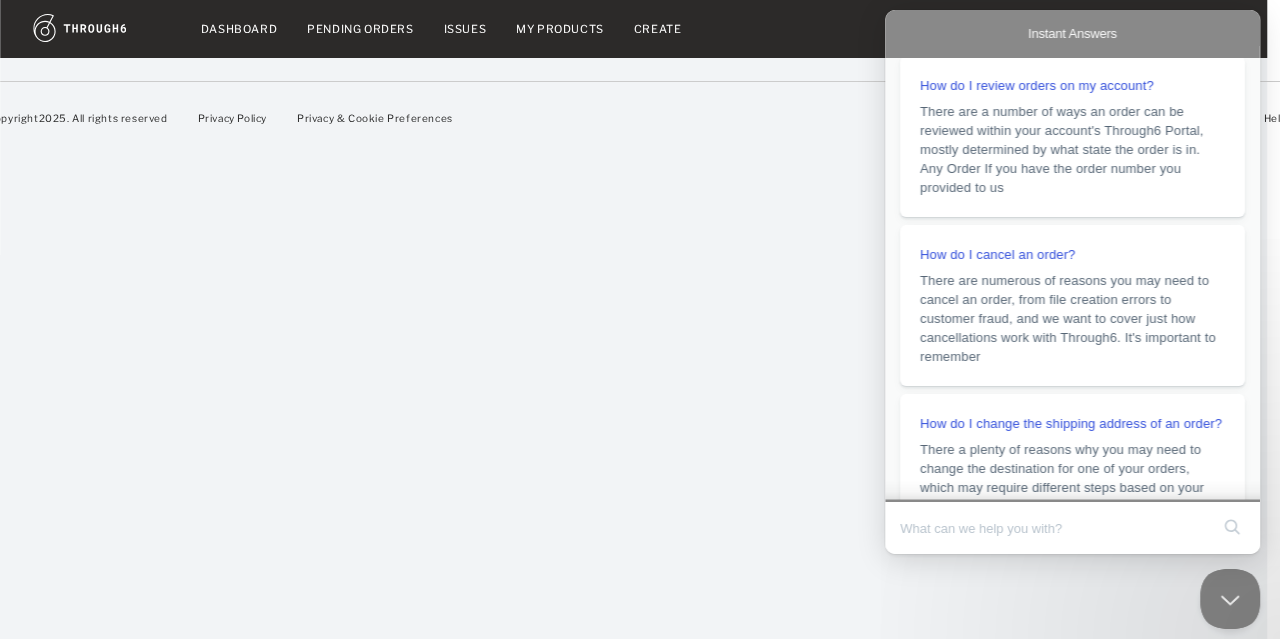 click at bounding box center [1054, 528] 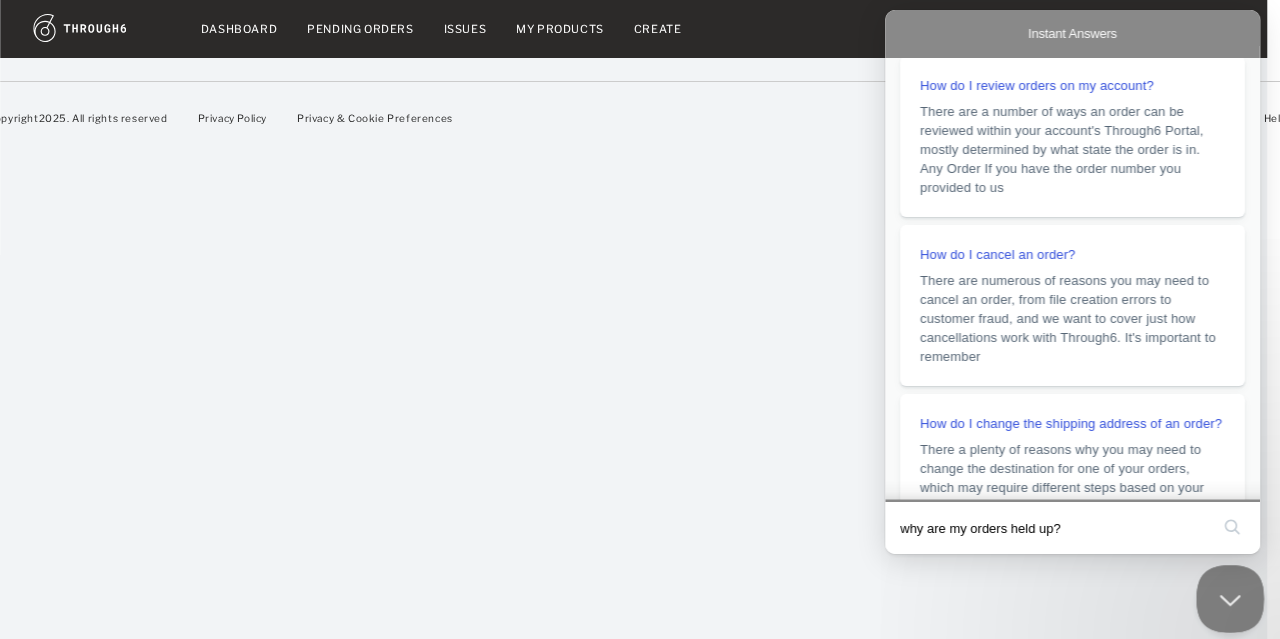 type on "why are my orders held up?" 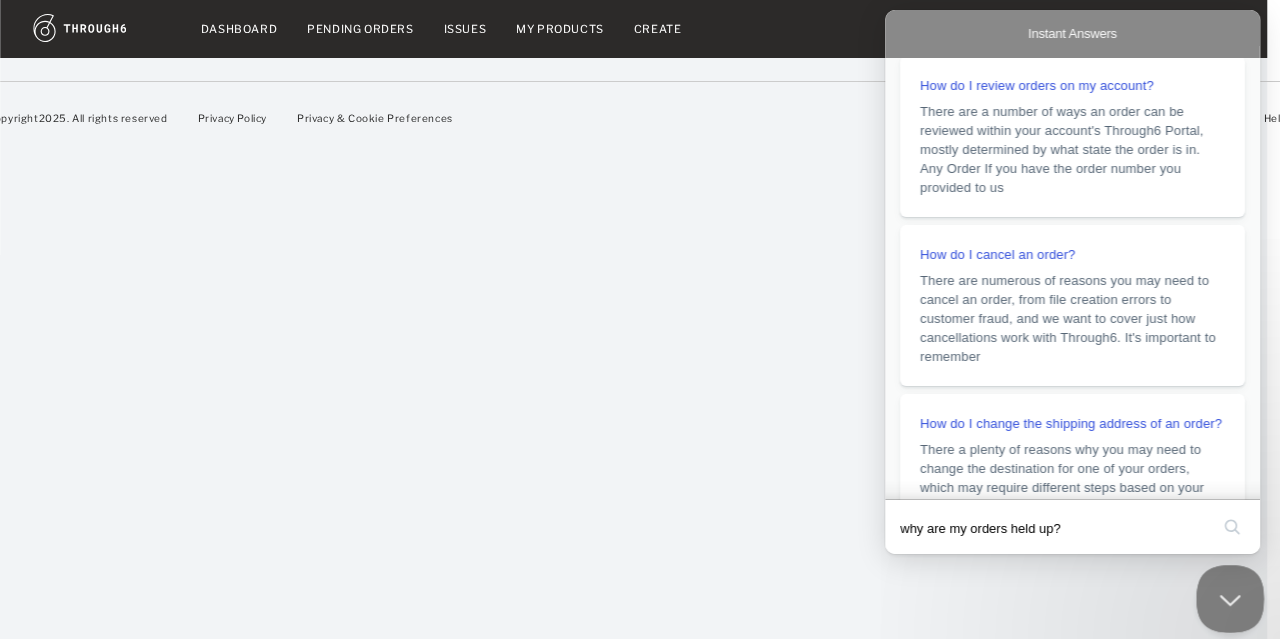 click at bounding box center (1226, 595) 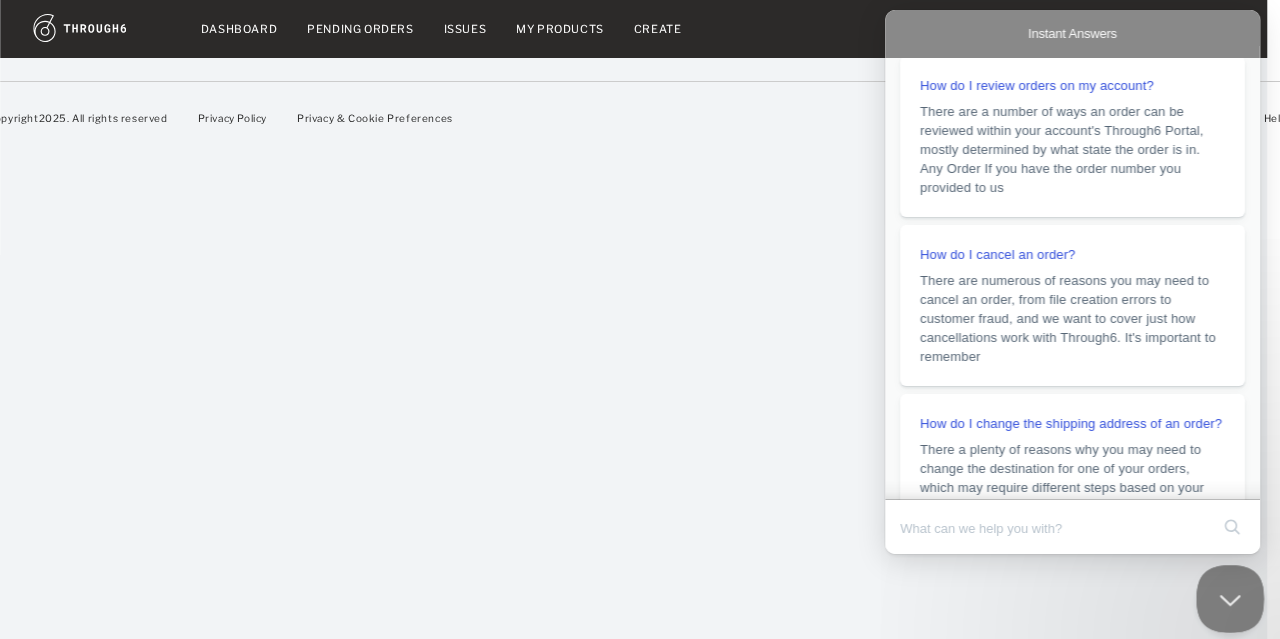 scroll, scrollTop: 12, scrollLeft: 0, axis: vertical 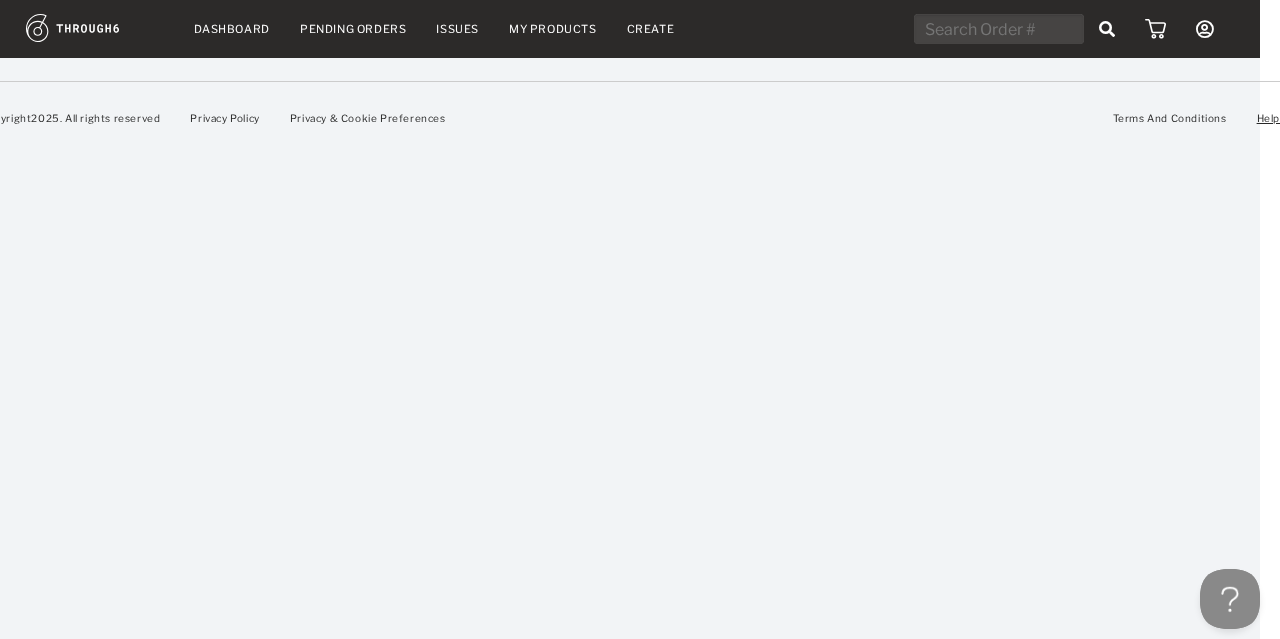 click on "Help" at bounding box center [1268, 118] 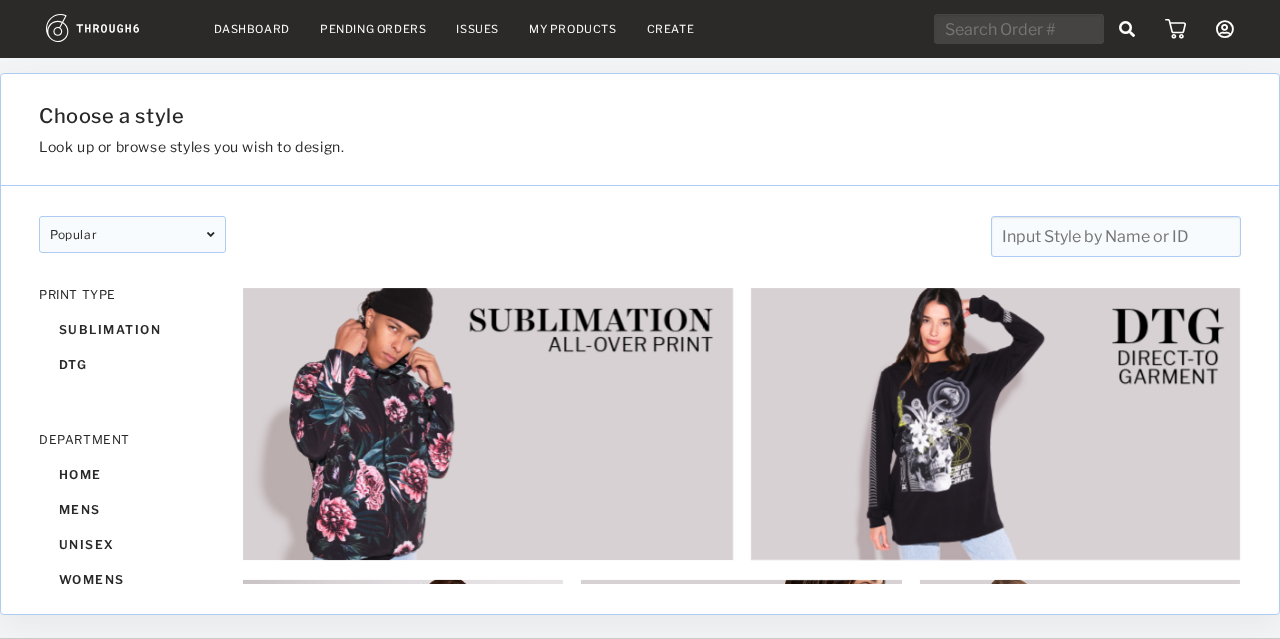 scroll, scrollTop: 0, scrollLeft: 0, axis: both 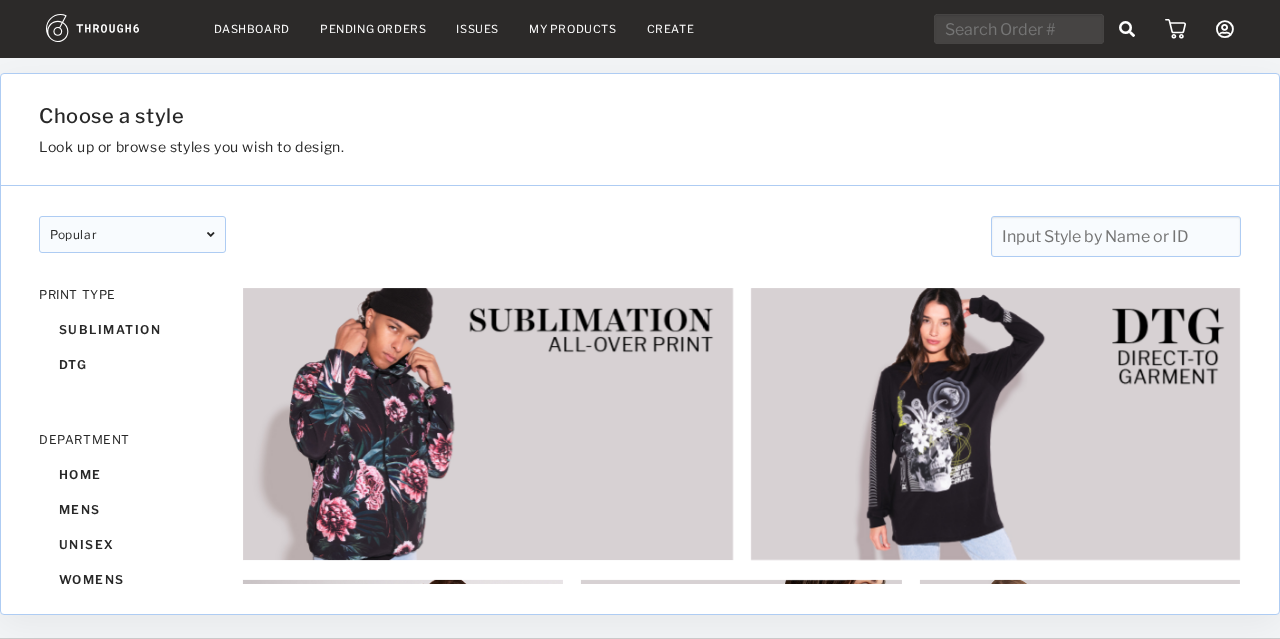 click on "Dashboard" at bounding box center [252, 29] 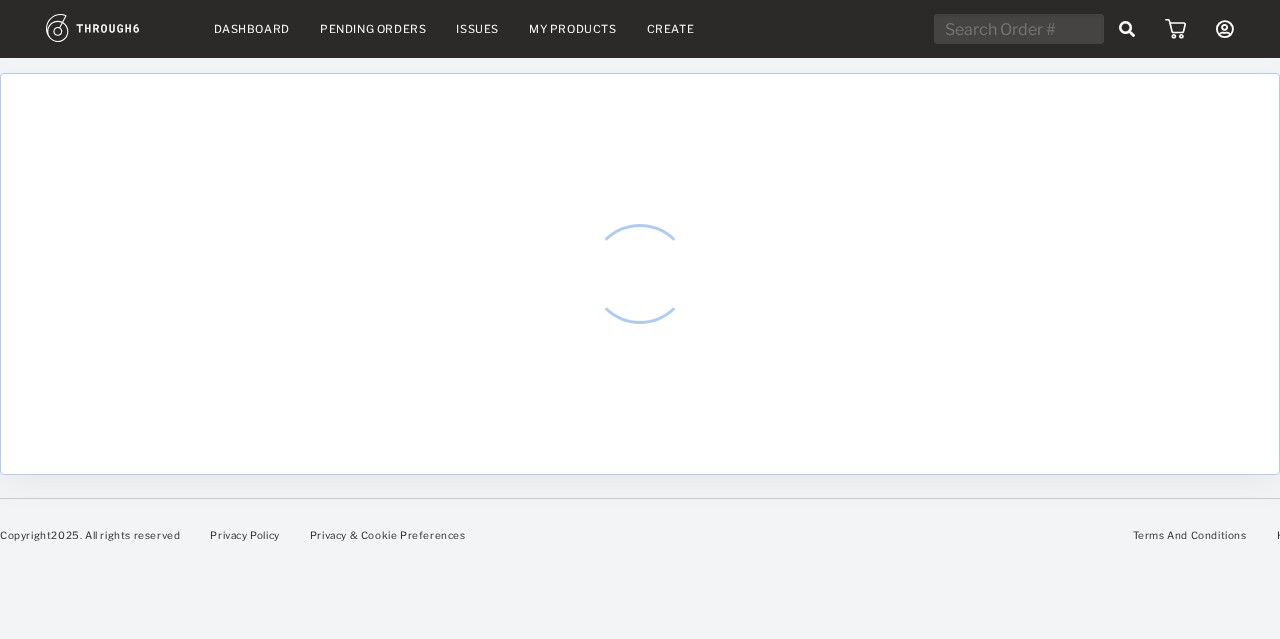 scroll, scrollTop: 0, scrollLeft: 0, axis: both 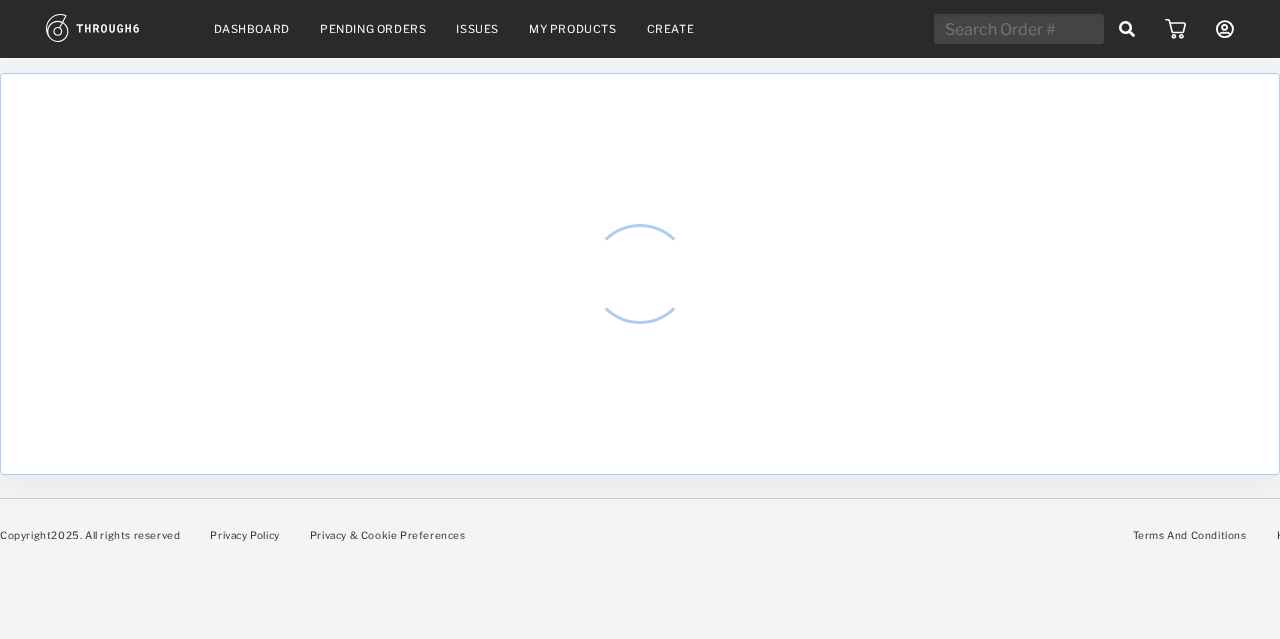 select on "7" 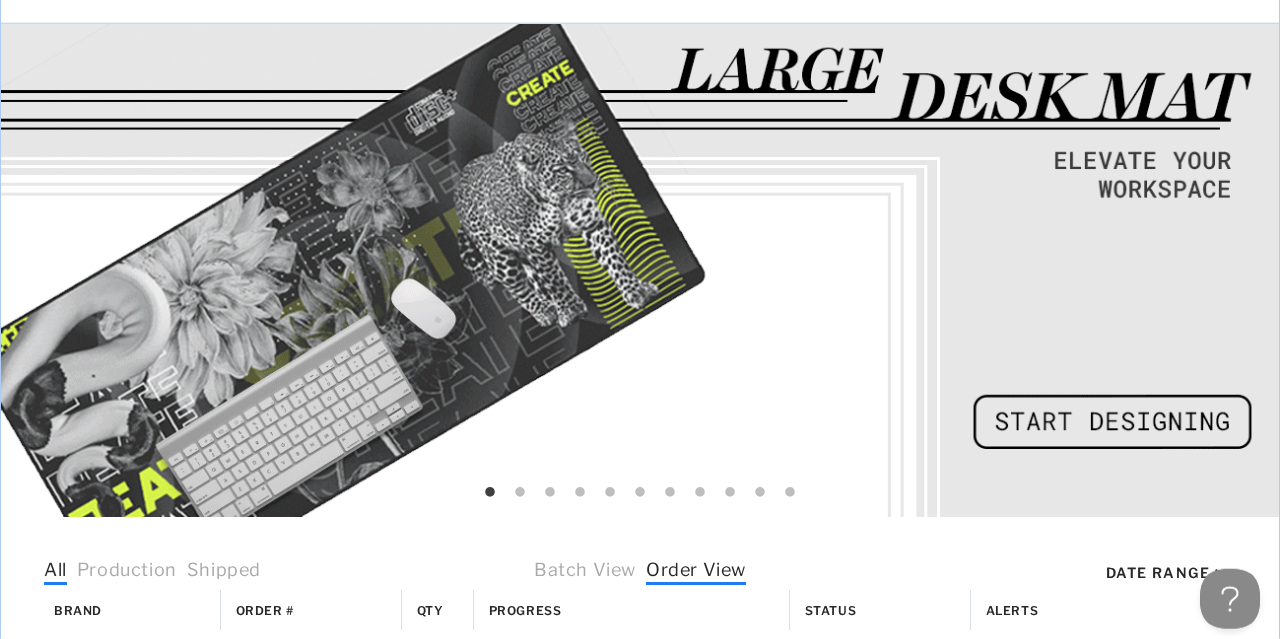scroll, scrollTop: 0, scrollLeft: 0, axis: both 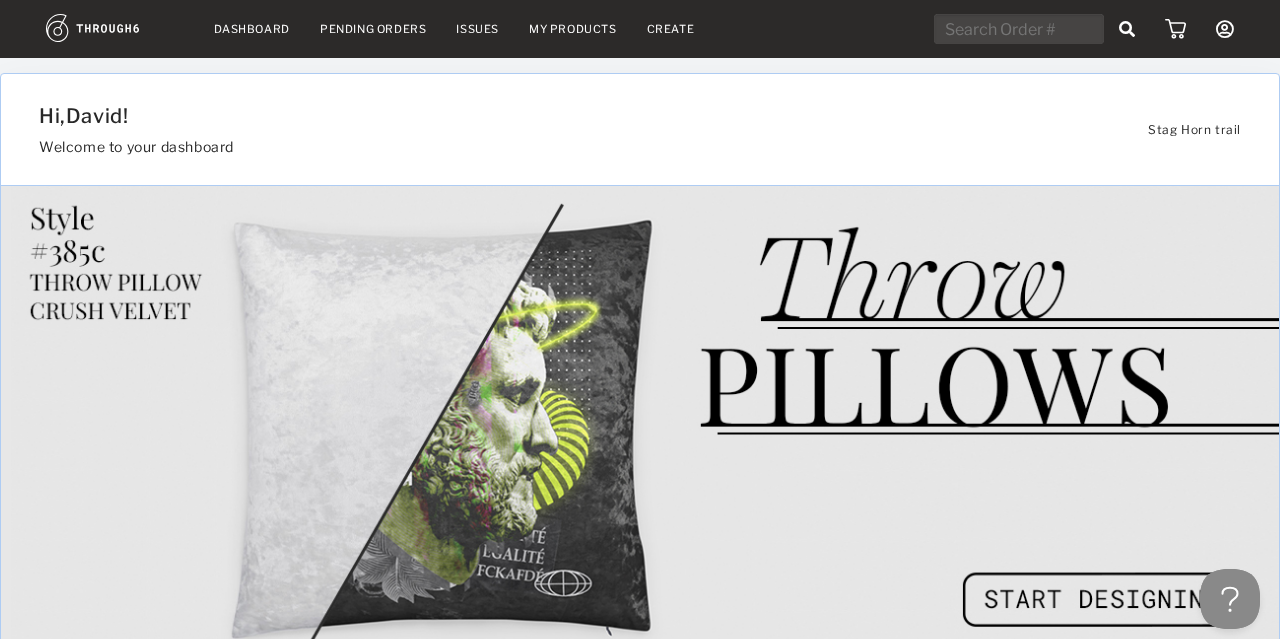 click on "My Products" at bounding box center (573, 29) 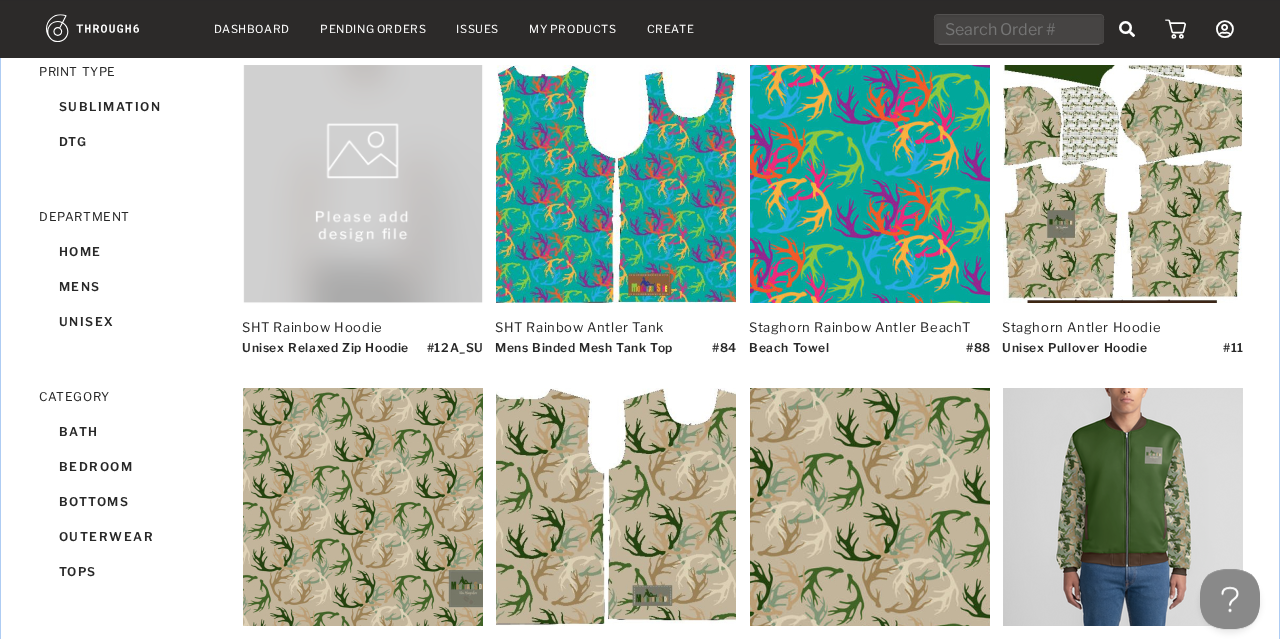 scroll, scrollTop: 210, scrollLeft: 0, axis: vertical 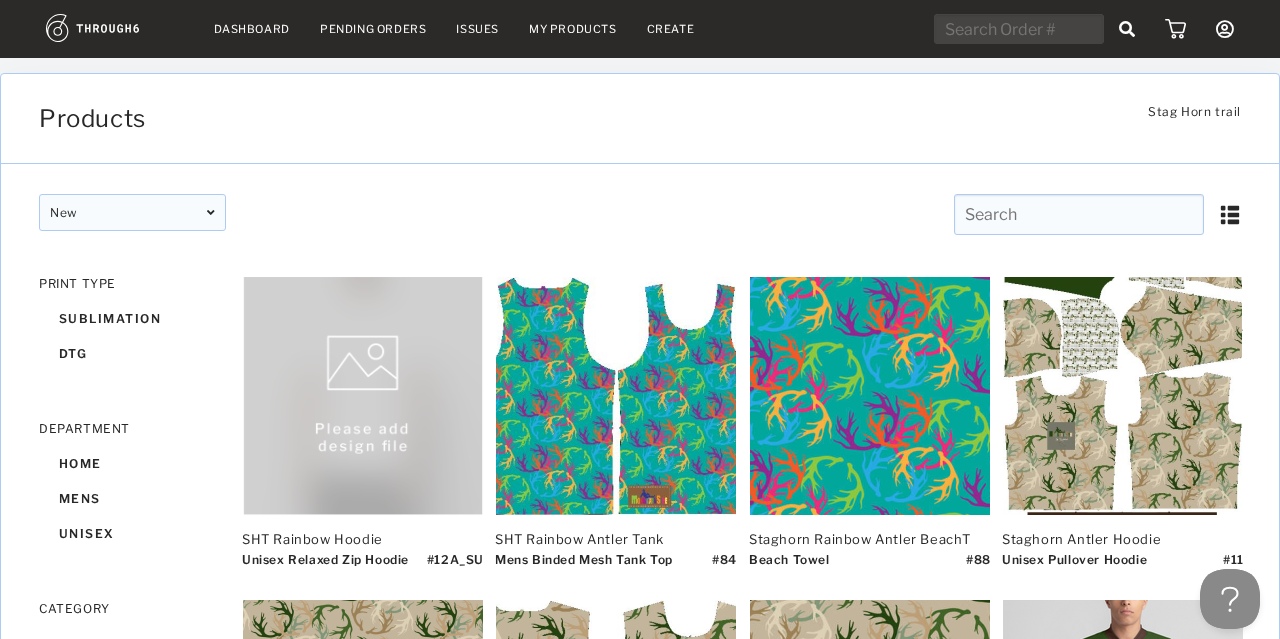 click on "My Products" at bounding box center [573, 29] 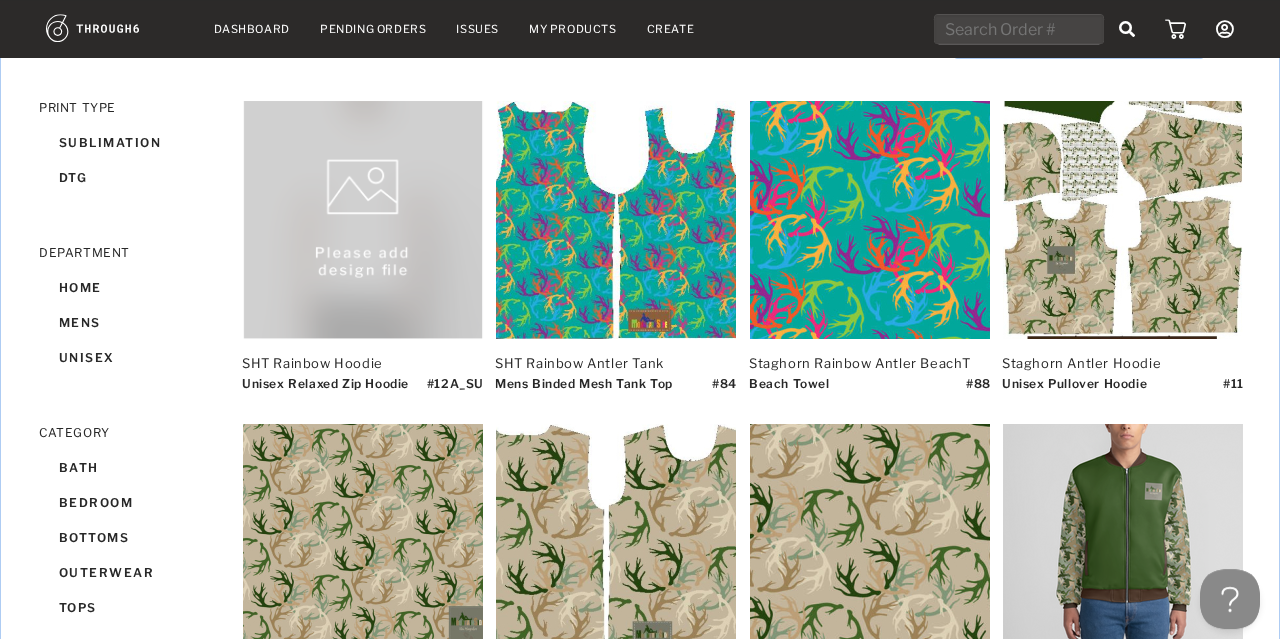 scroll, scrollTop: 0, scrollLeft: 0, axis: both 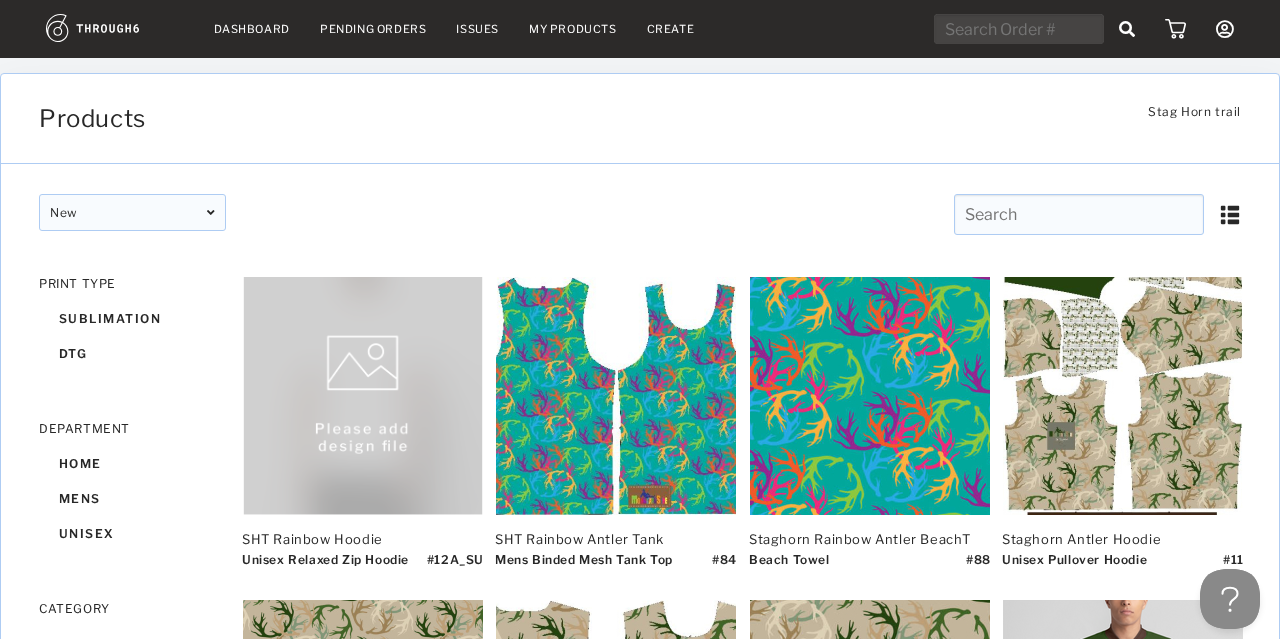 click on "Pending Orders" at bounding box center (373, 29) 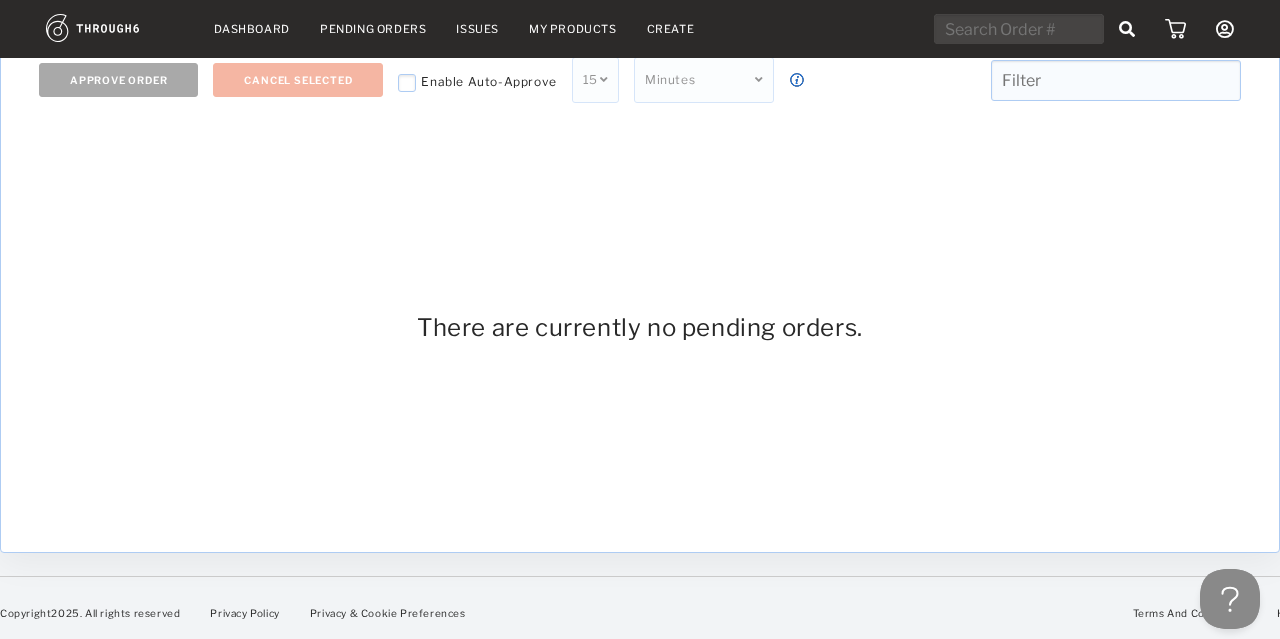scroll, scrollTop: 0, scrollLeft: 0, axis: both 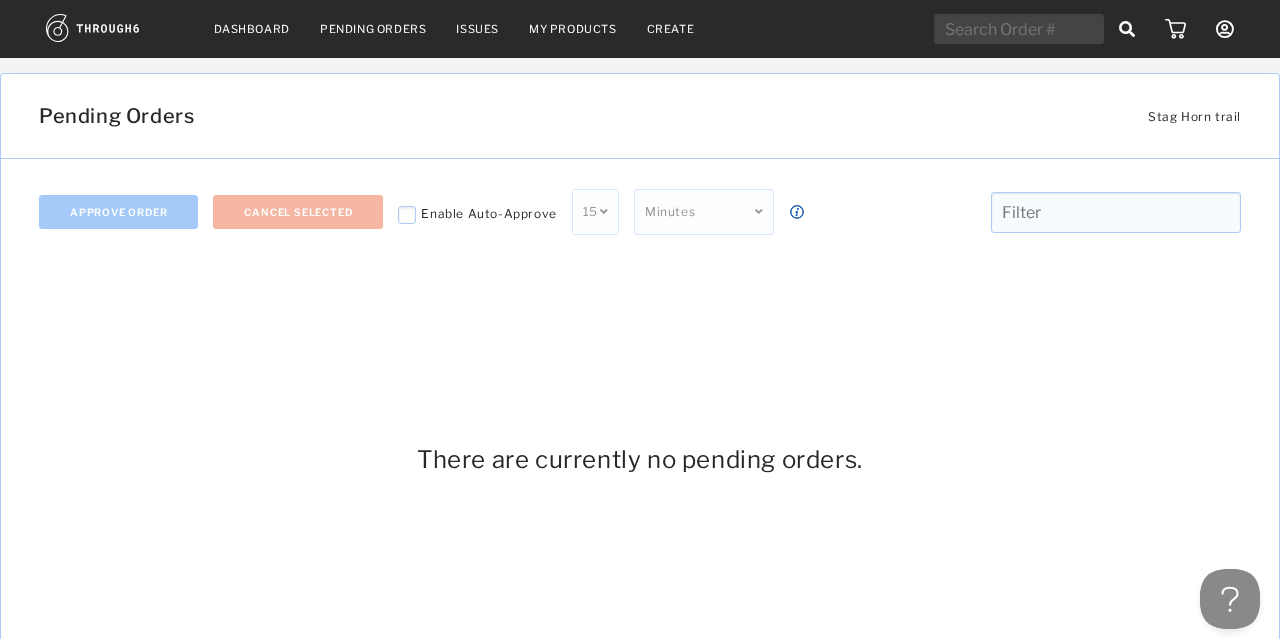 click at bounding box center [115, 28] 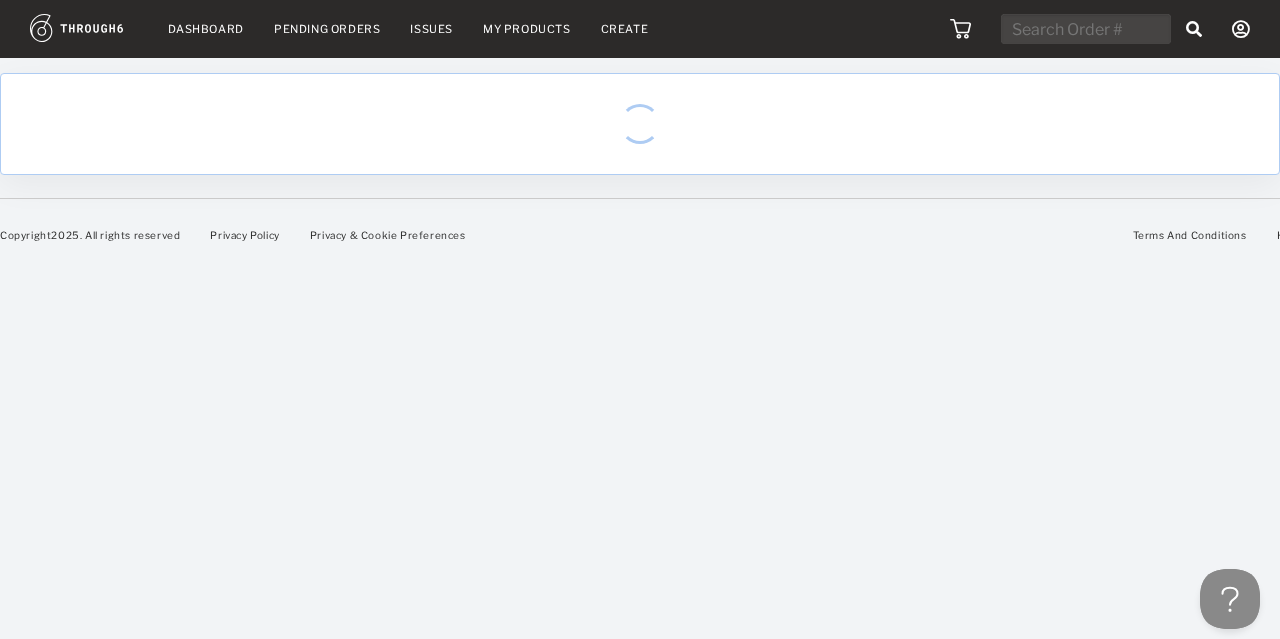 click at bounding box center (99, 28) 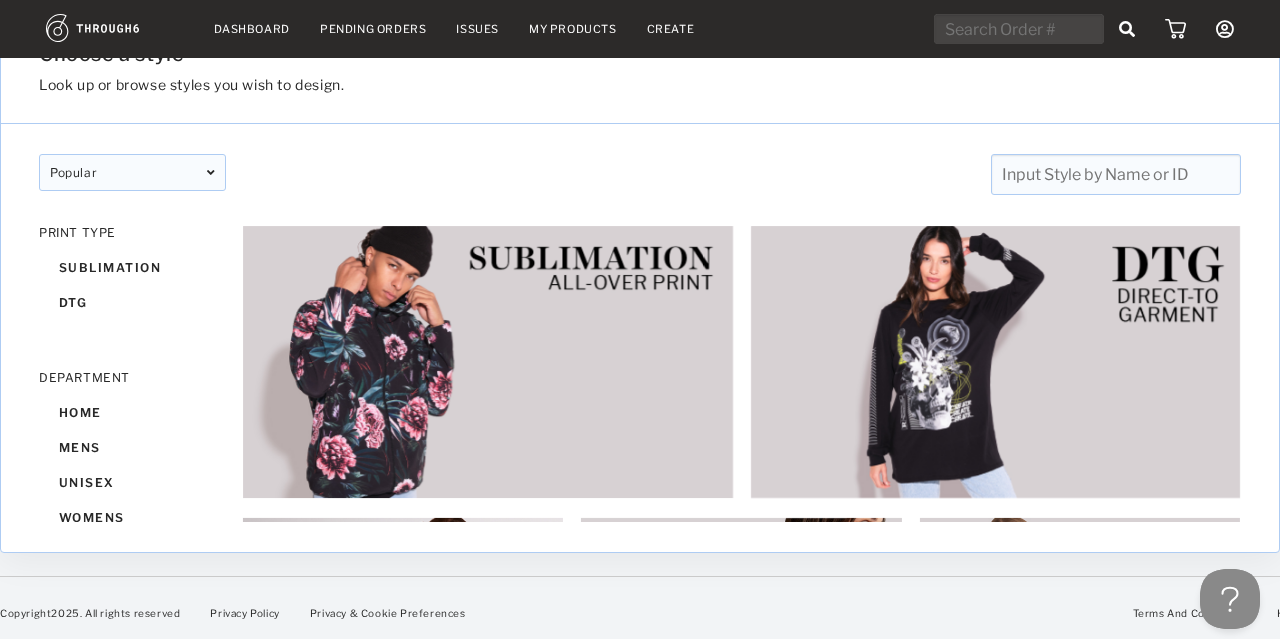 scroll, scrollTop: 0, scrollLeft: 0, axis: both 